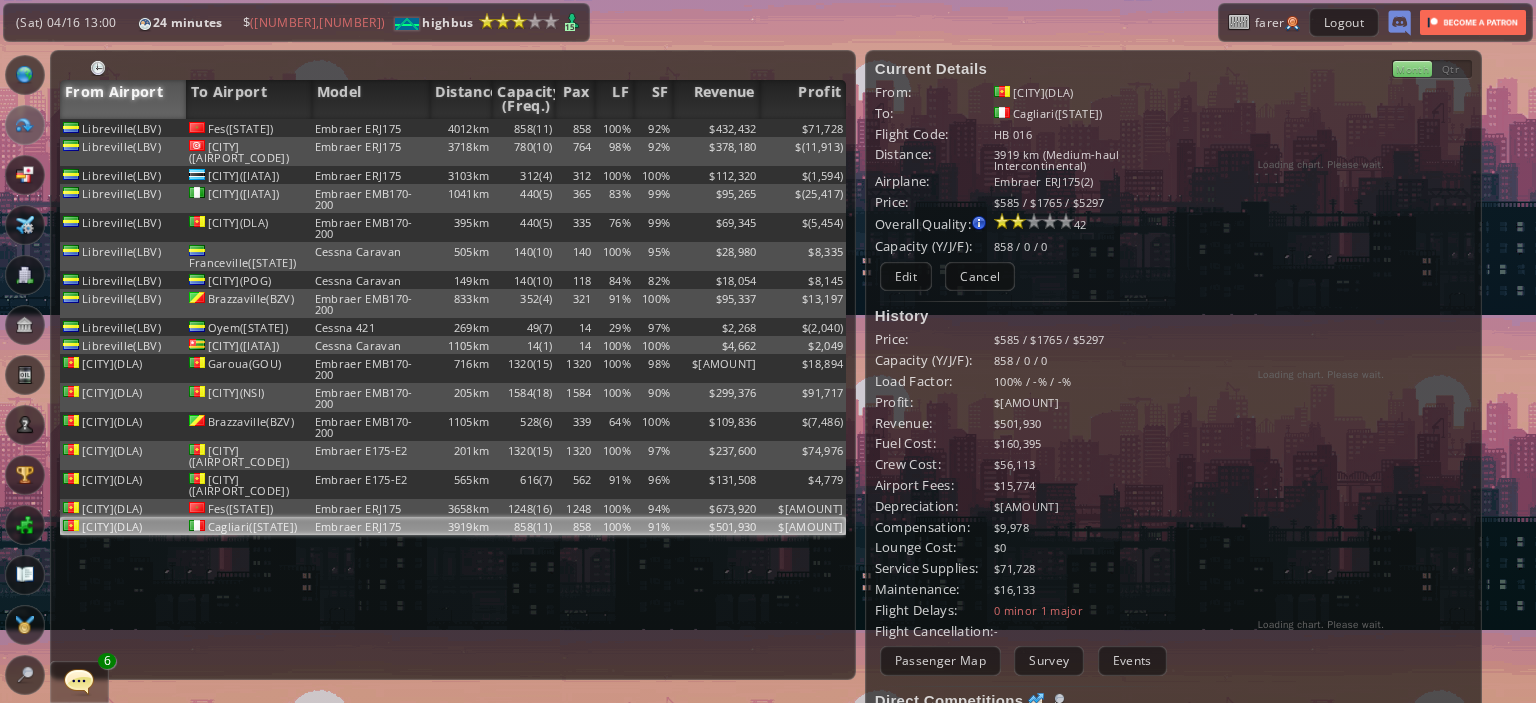 scroll, scrollTop: 0, scrollLeft: 0, axis: both 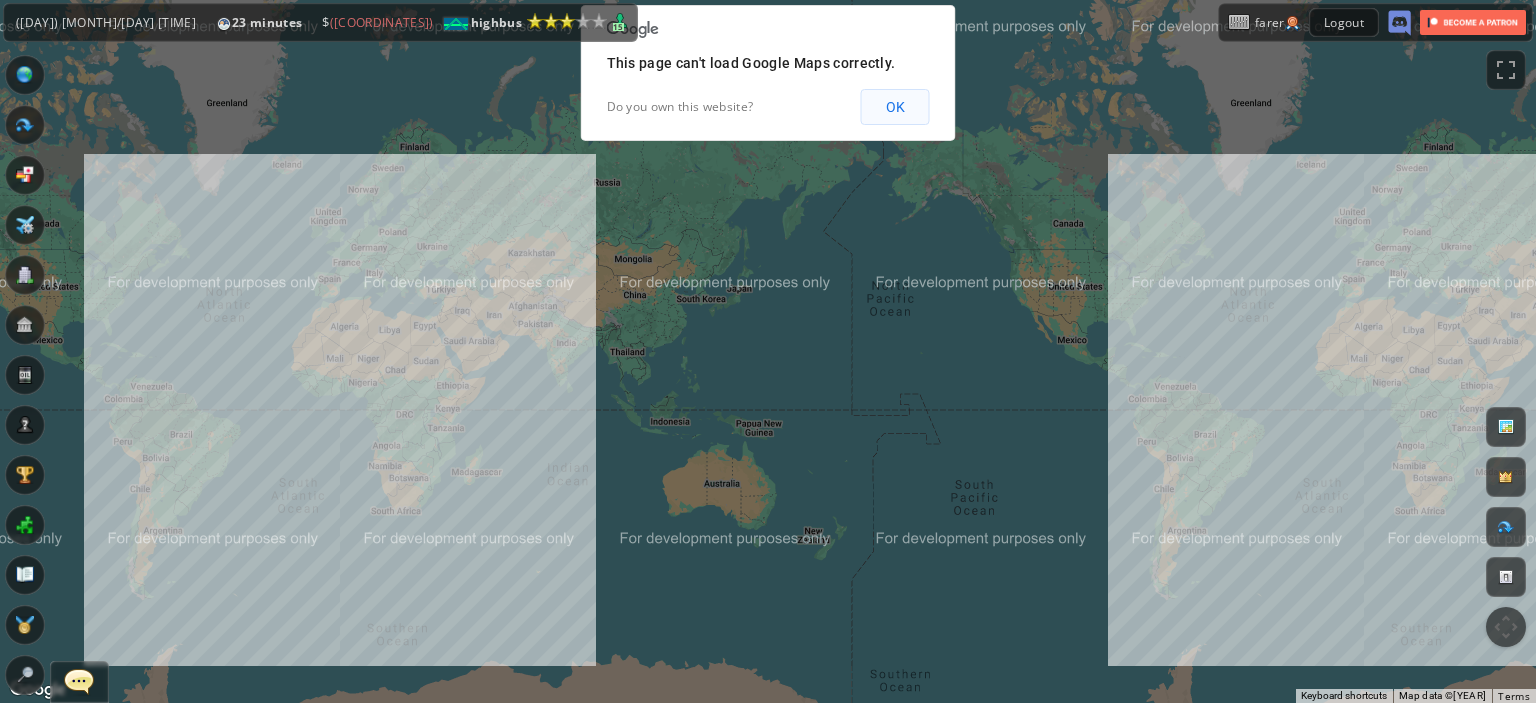 click on "OK" at bounding box center (895, 107) 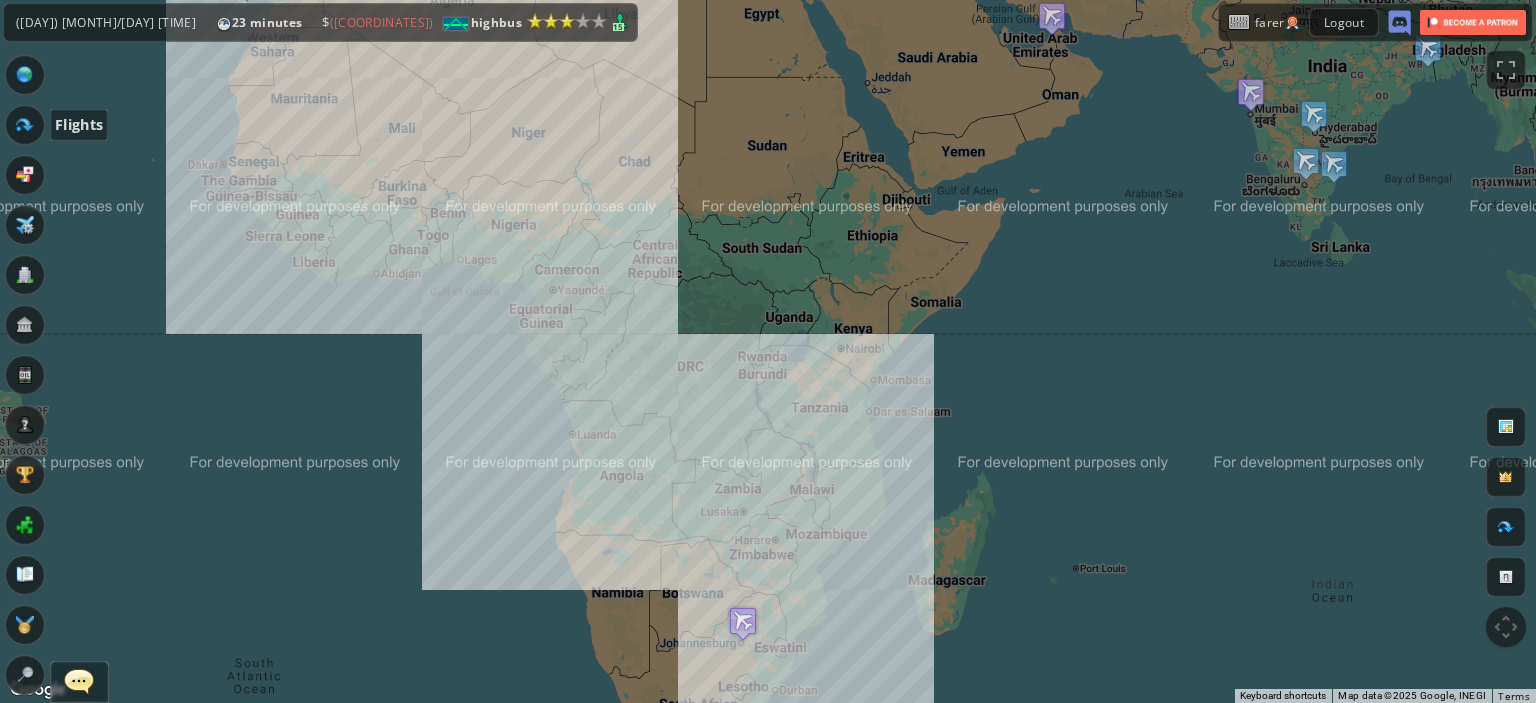click at bounding box center [25, 125] 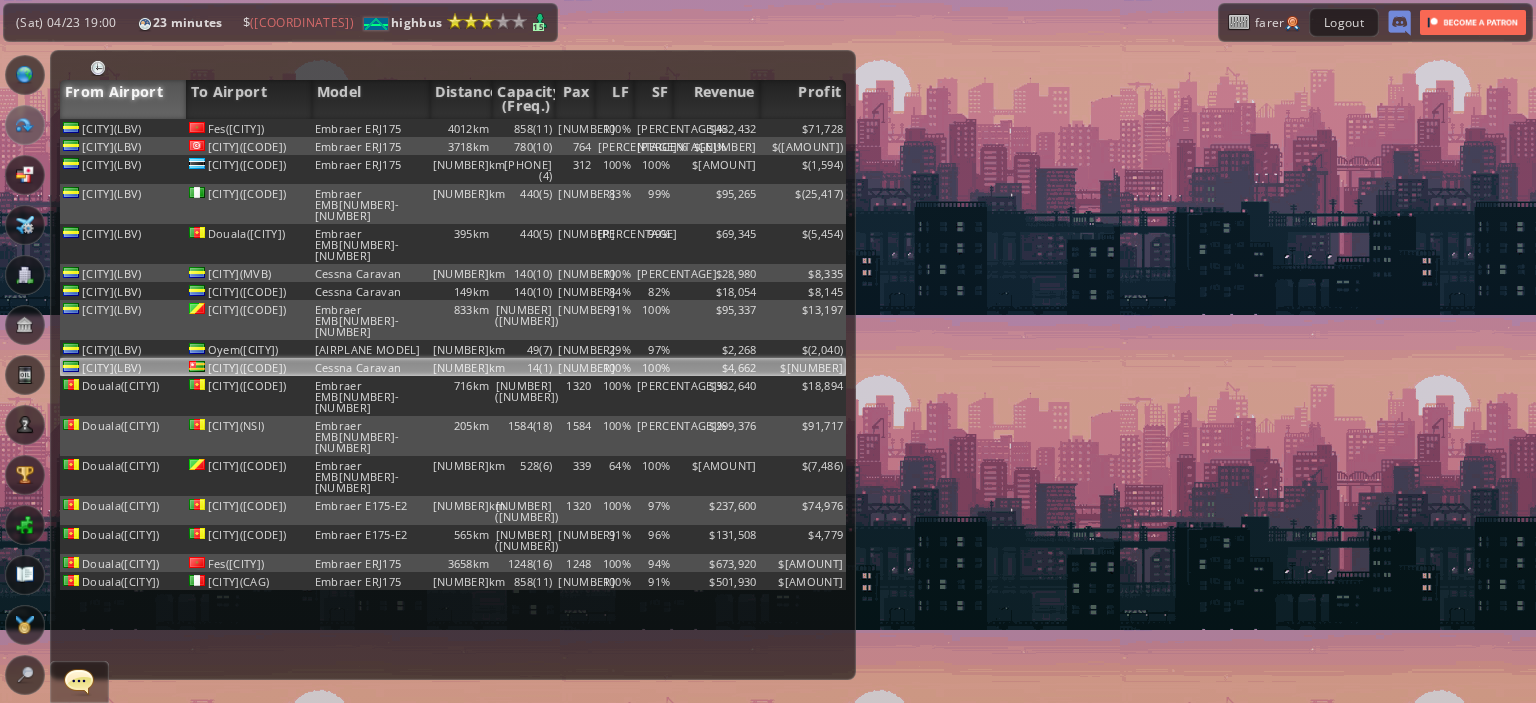 click on "Cessna Caravan" at bounding box center [371, 128] 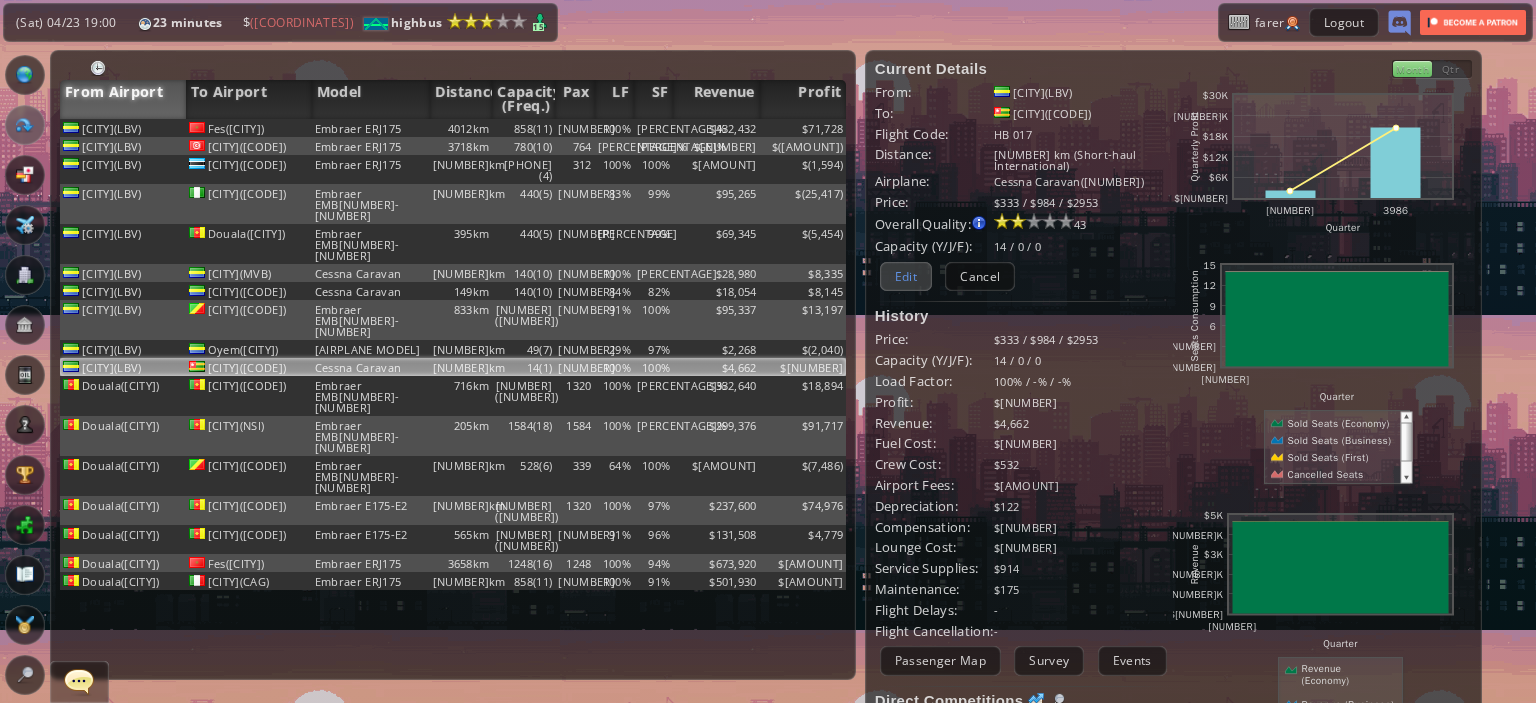 click on "Edit" at bounding box center [906, 276] 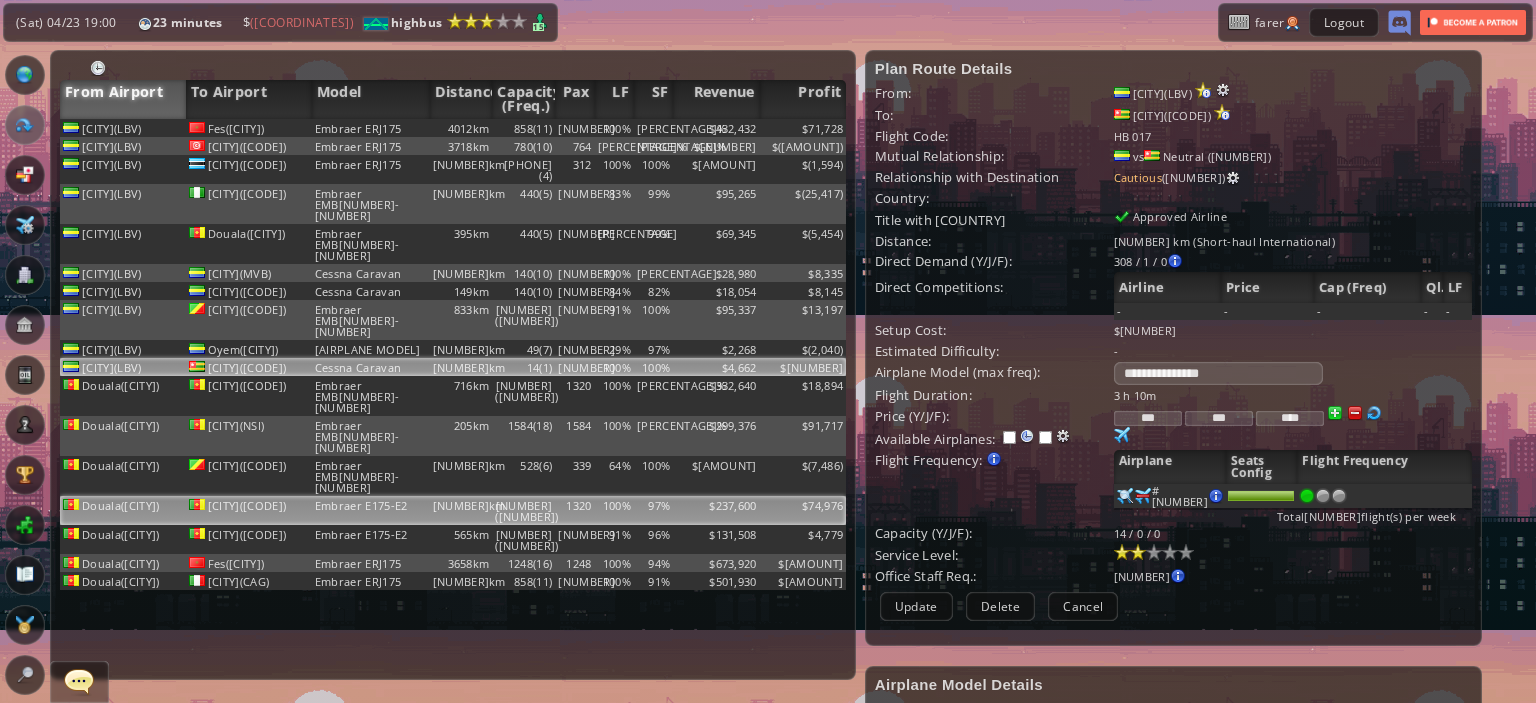 click on "$74,976" at bounding box center (803, 128) 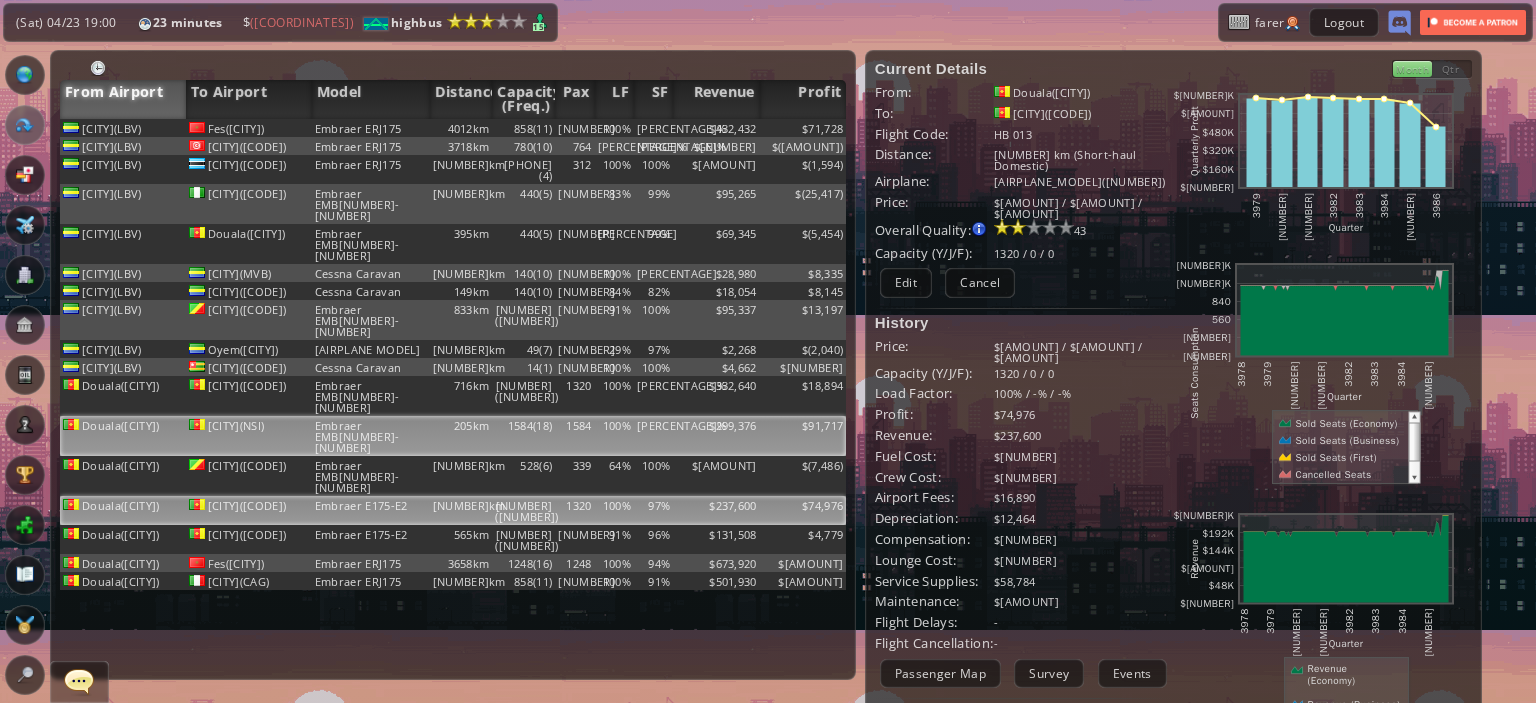 click on "$91,717" at bounding box center [803, 128] 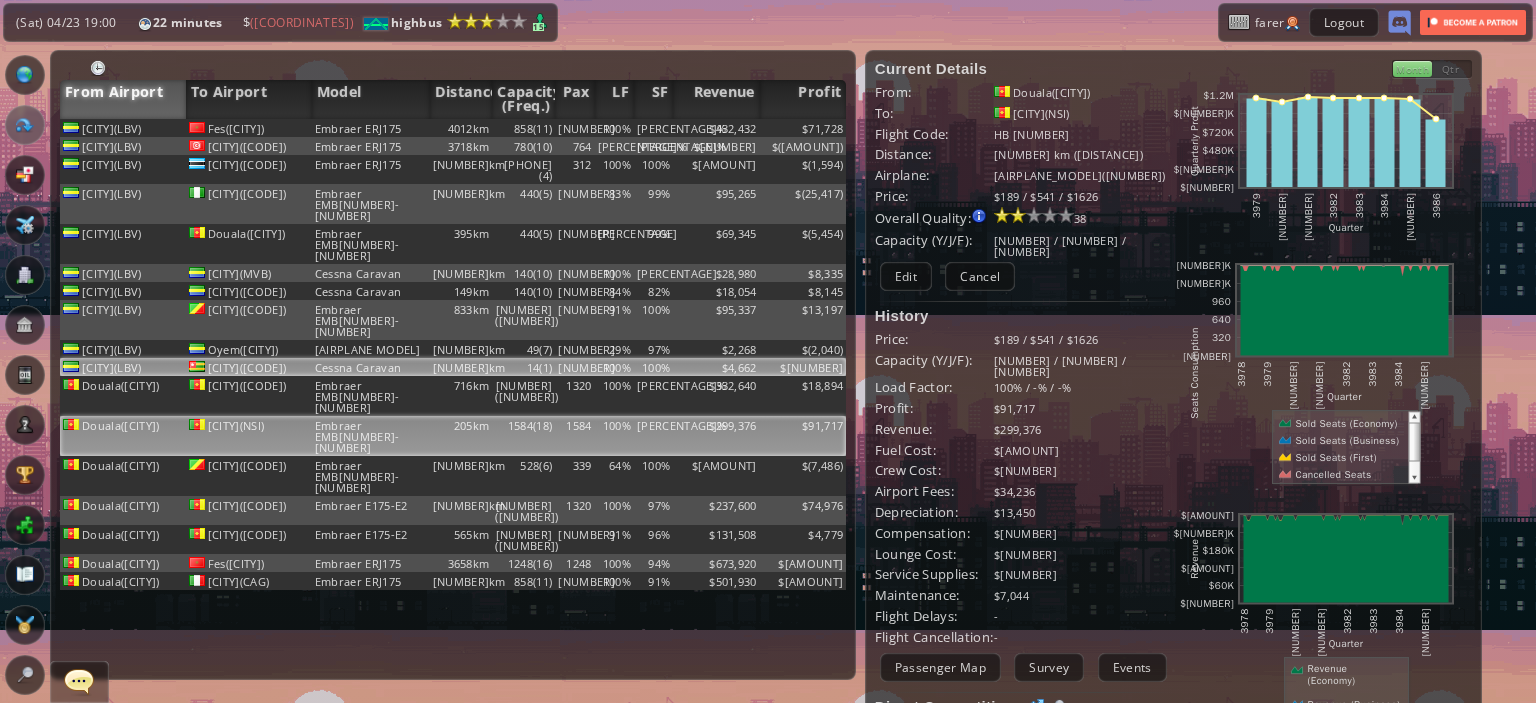 click on "$[NUMBER]" at bounding box center [803, 128] 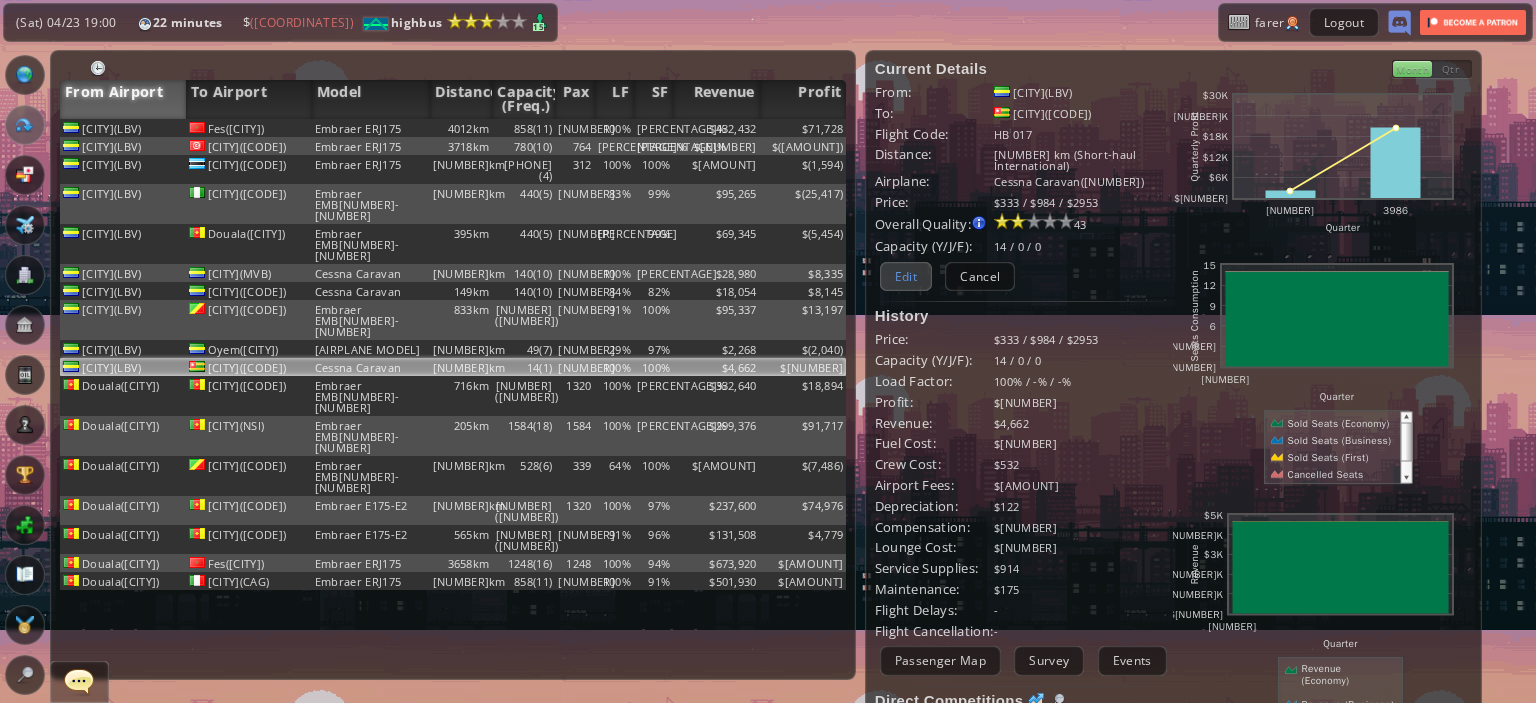 click on "Edit" at bounding box center (906, 276) 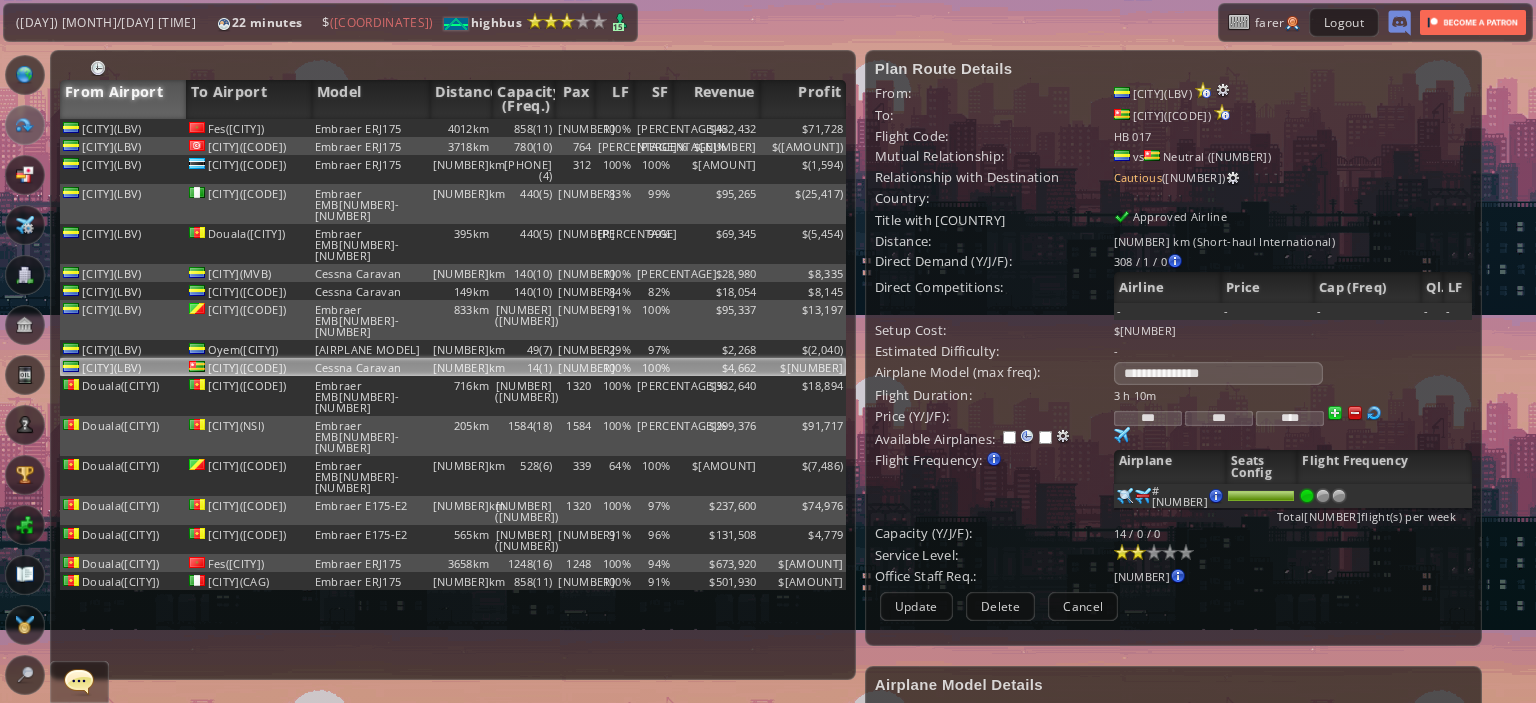click at bounding box center [1339, 496] 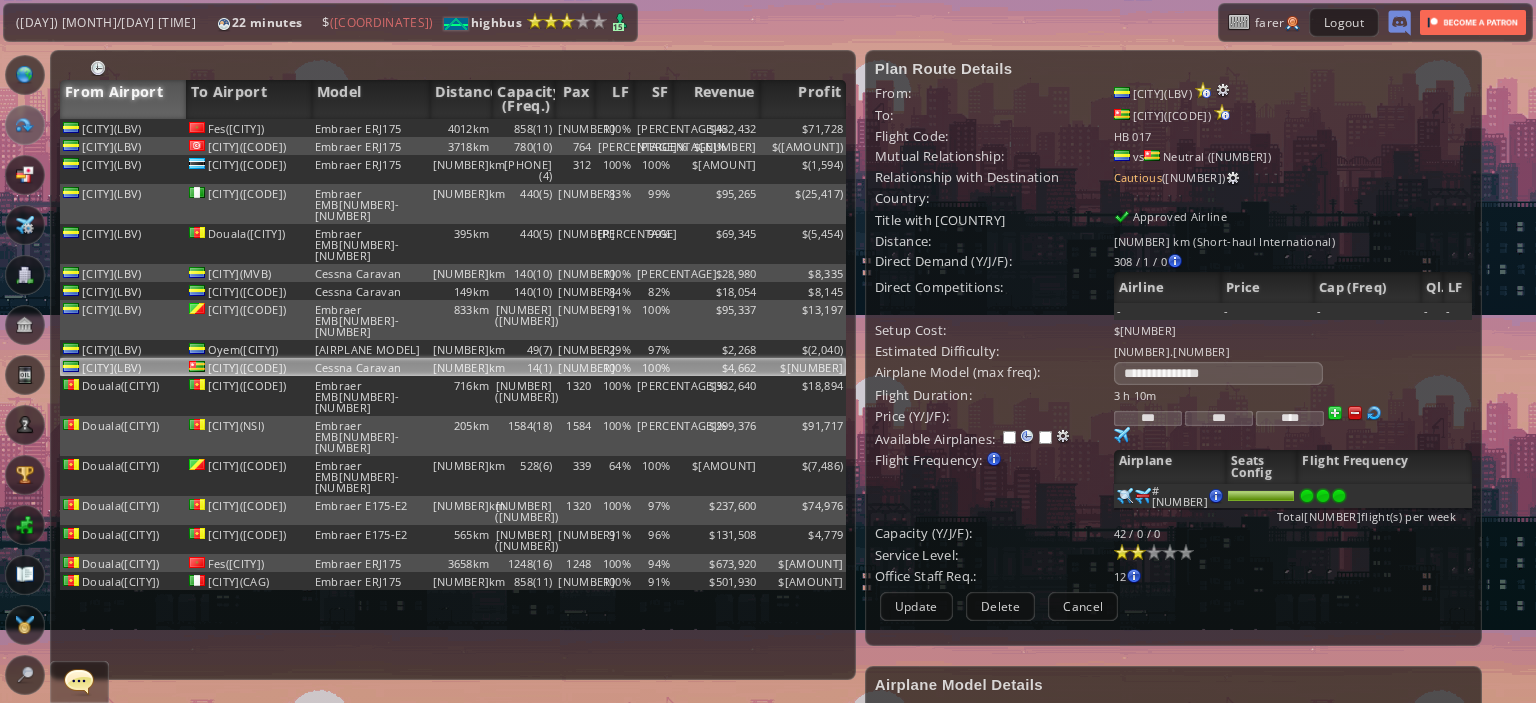 scroll, scrollTop: 334, scrollLeft: 0, axis: vertical 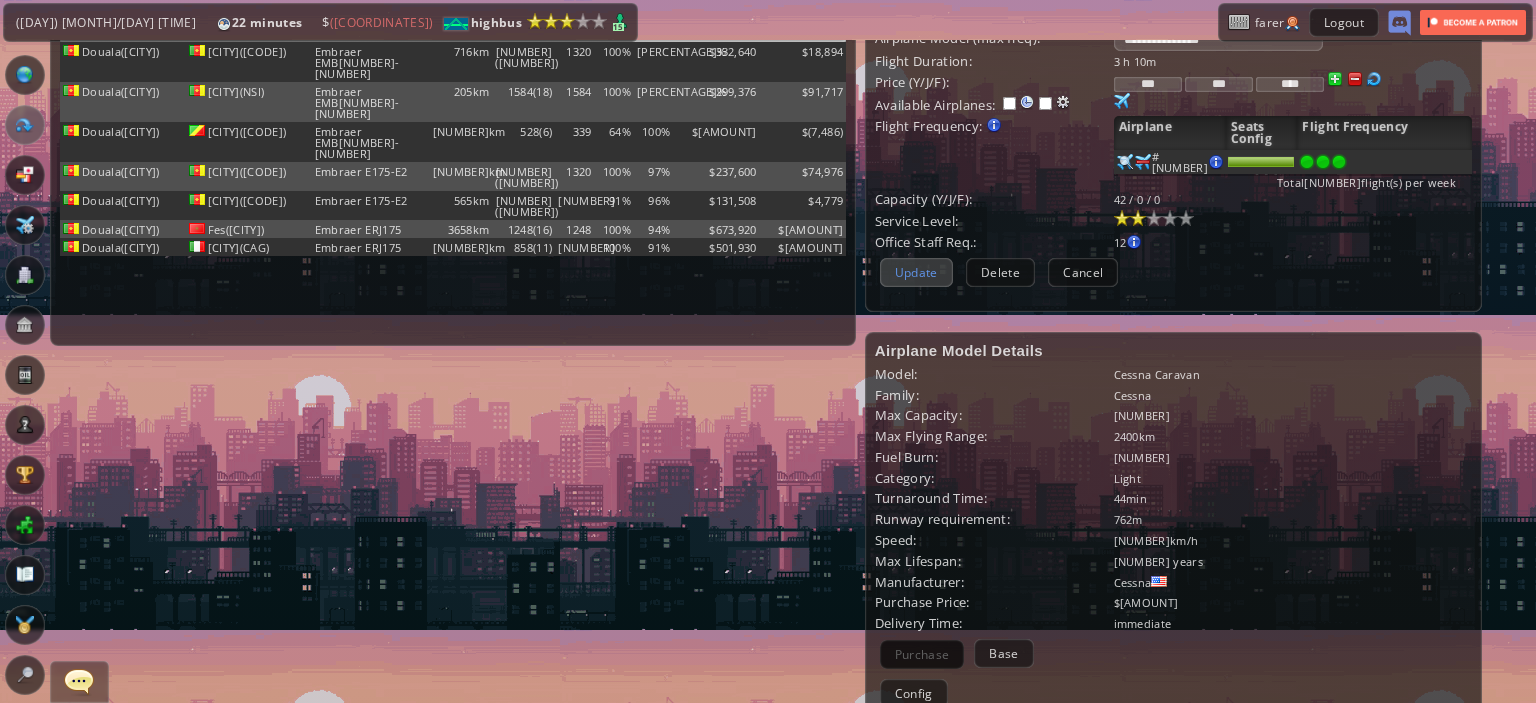 click on "Update" at bounding box center [916, 272] 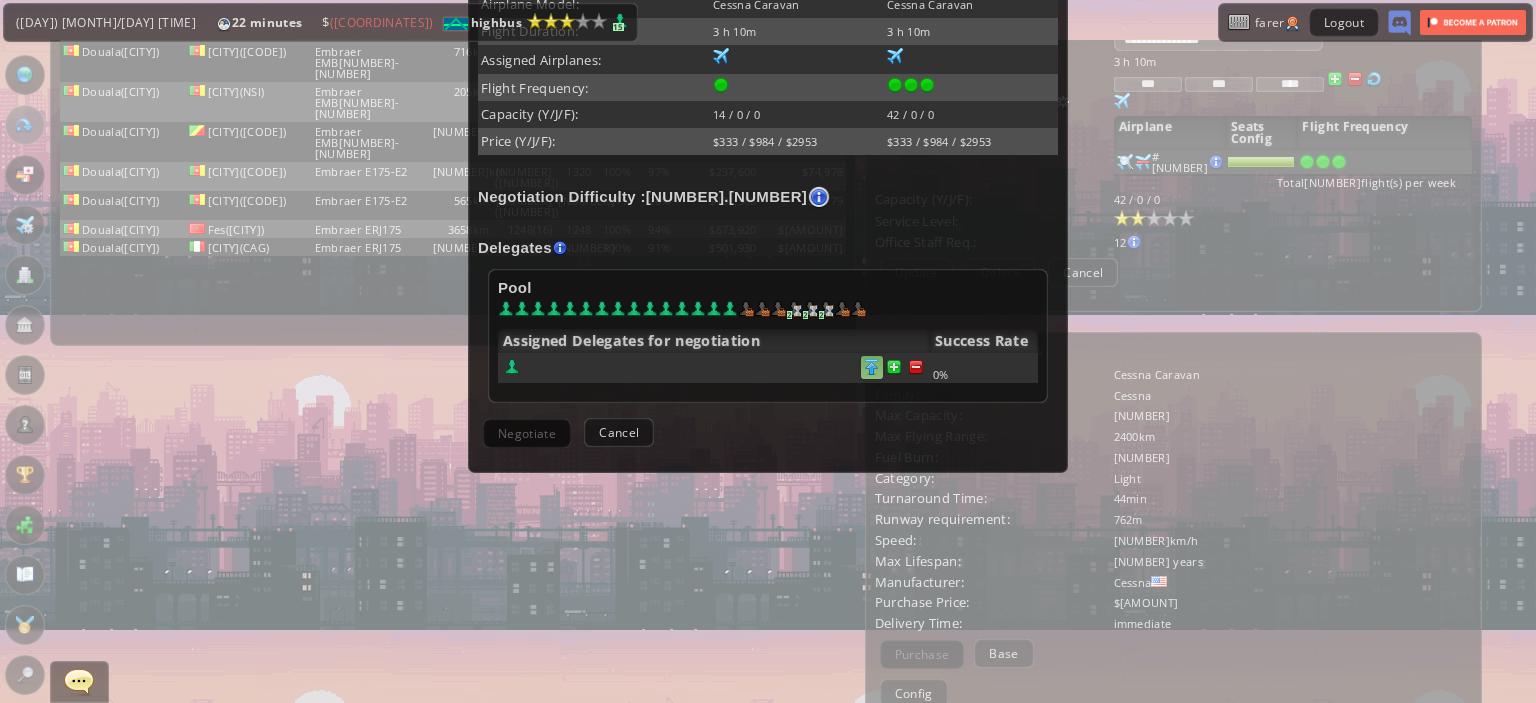 click at bounding box center (916, 367) 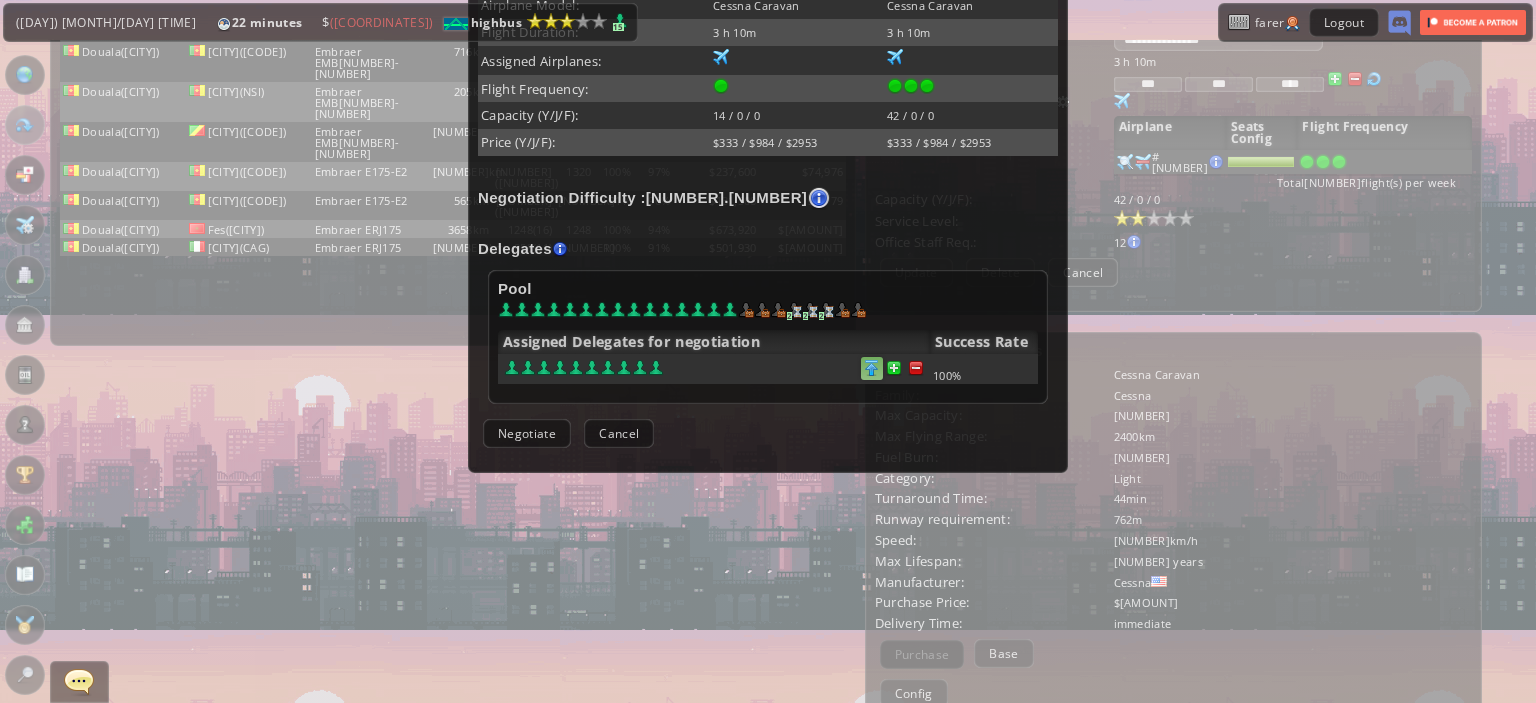 scroll, scrollTop: 488, scrollLeft: 0, axis: vertical 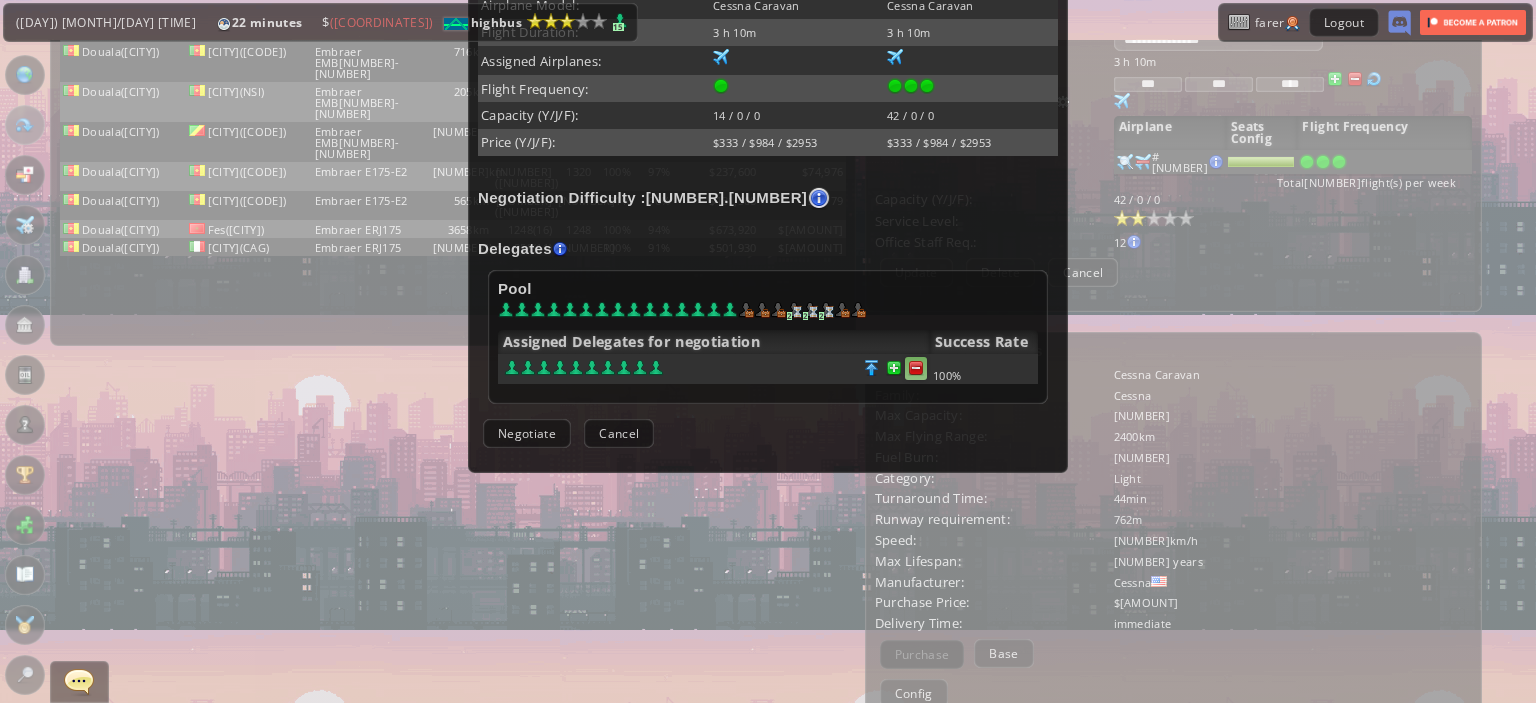 click at bounding box center [916, 368] 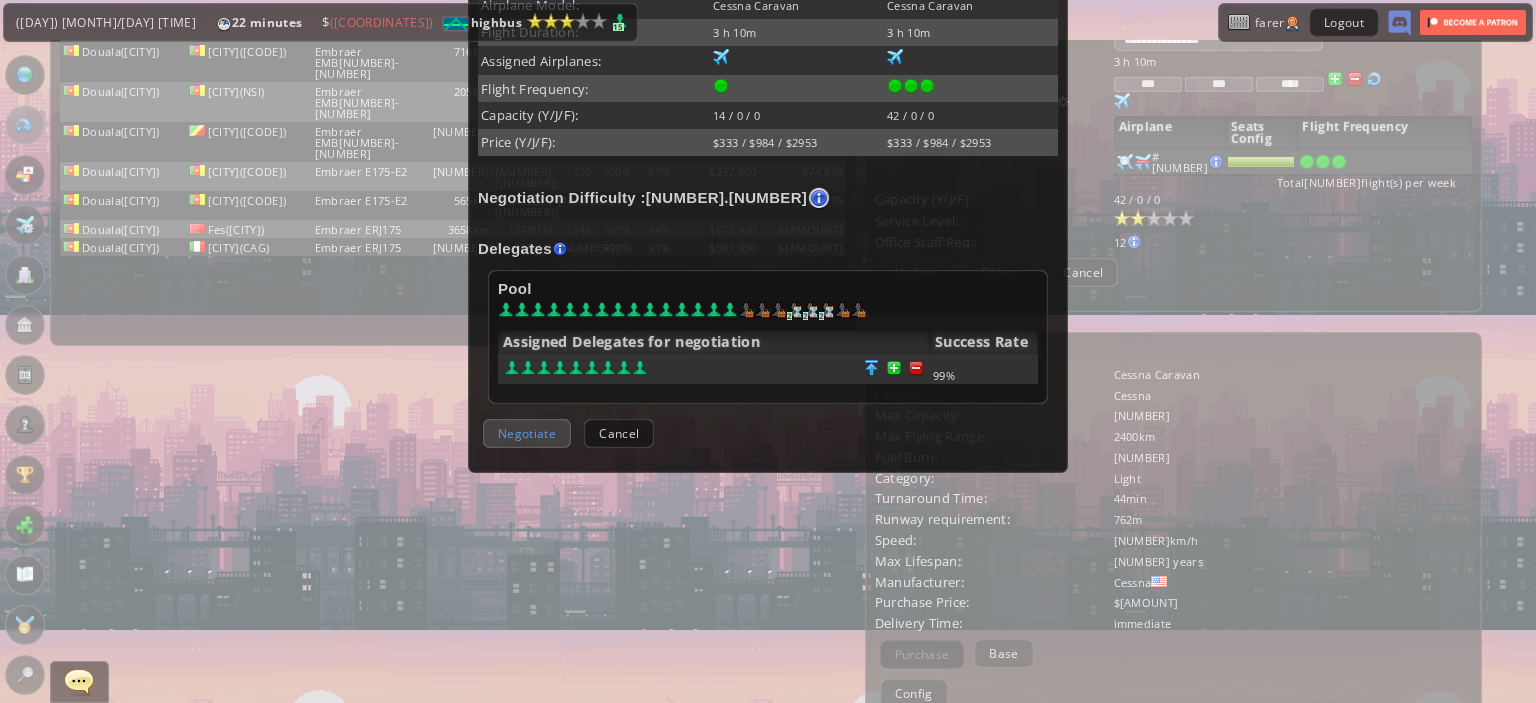 click on "Negotiate" at bounding box center (527, 433) 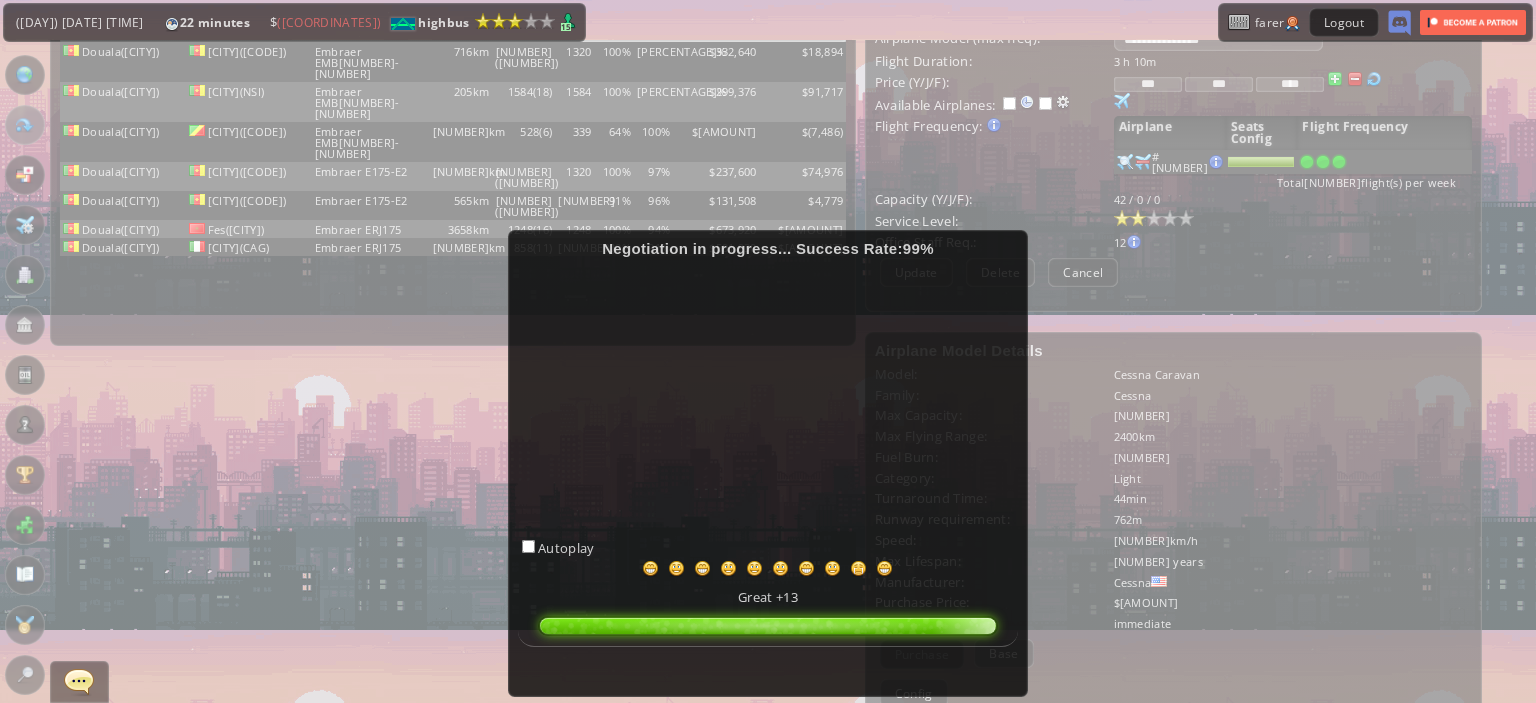 scroll, scrollTop: 51, scrollLeft: 0, axis: vertical 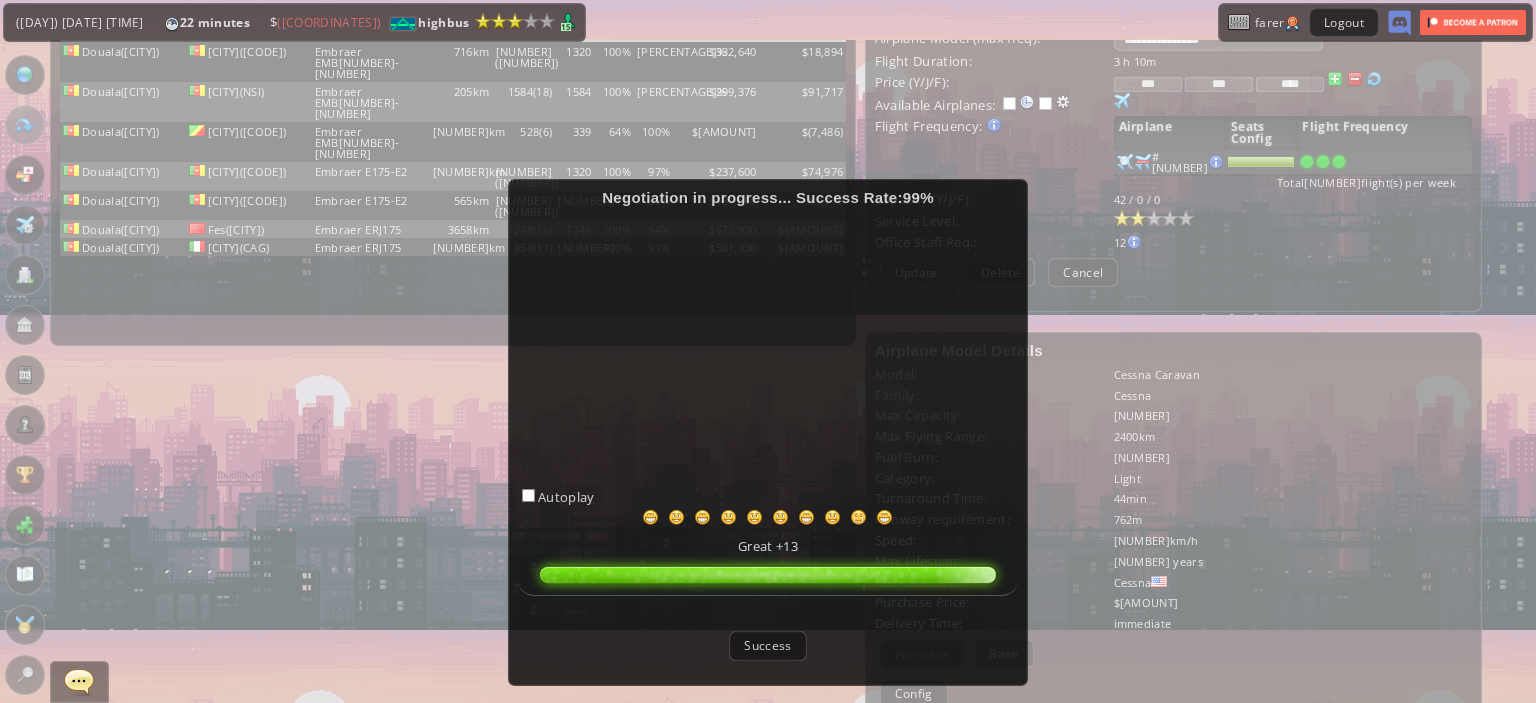 click on "Success" at bounding box center [767, 645] 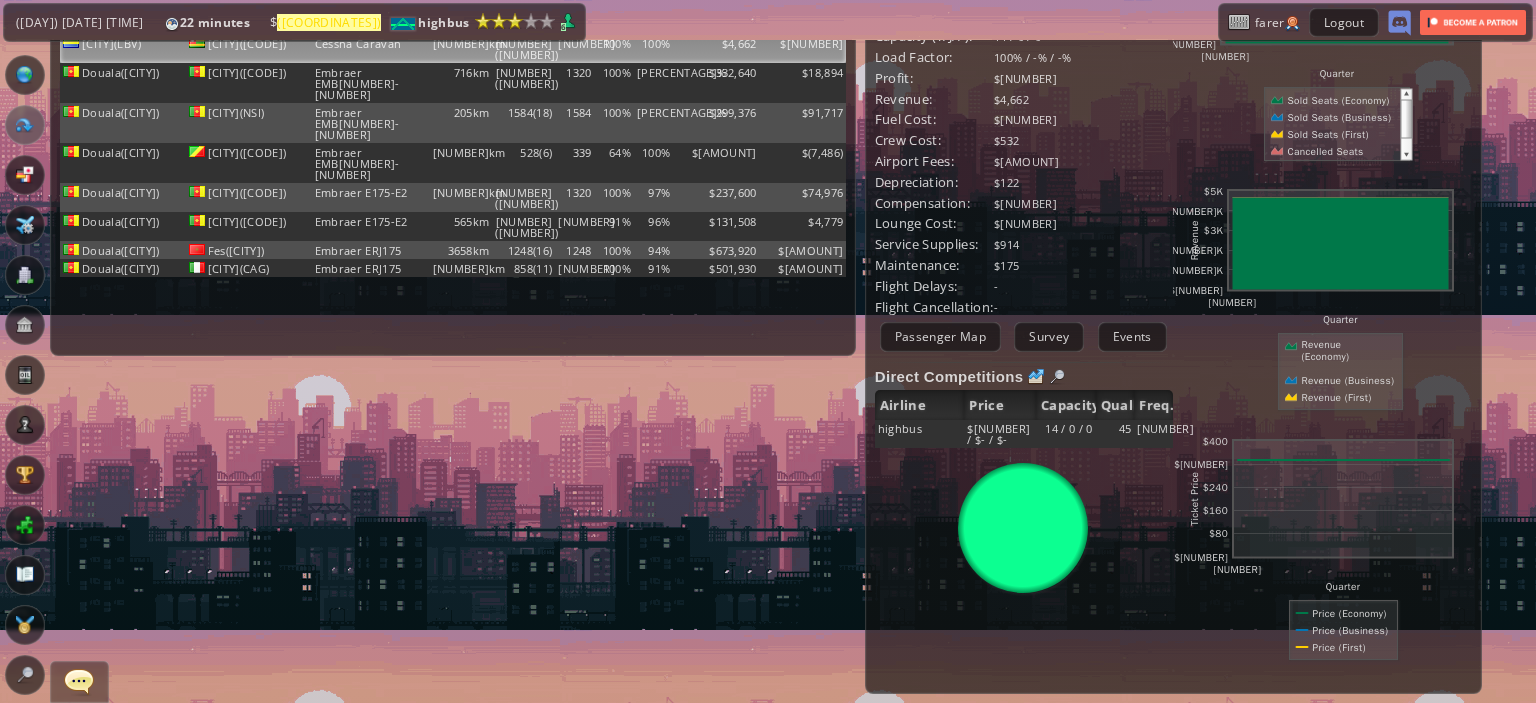 scroll, scrollTop: 0, scrollLeft: 0, axis: both 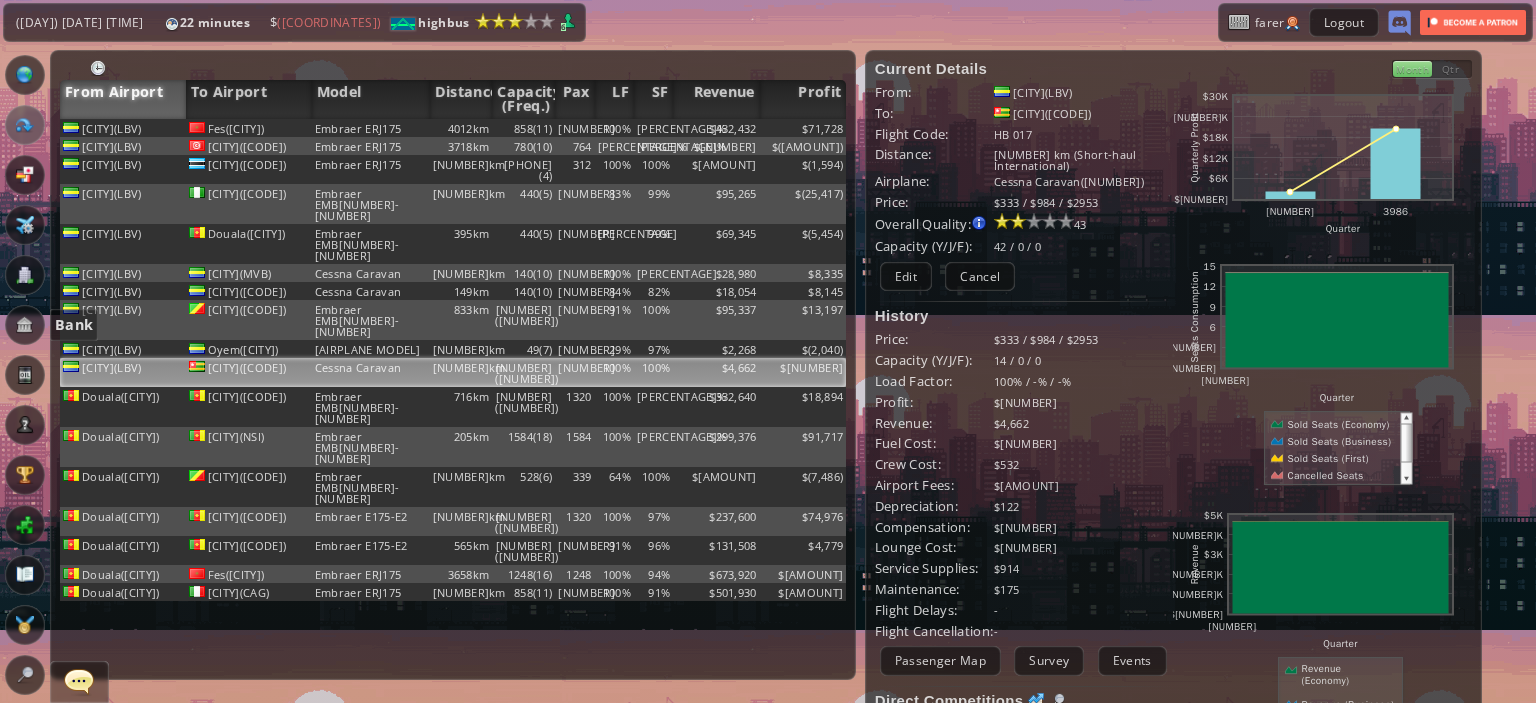 click at bounding box center (25, 325) 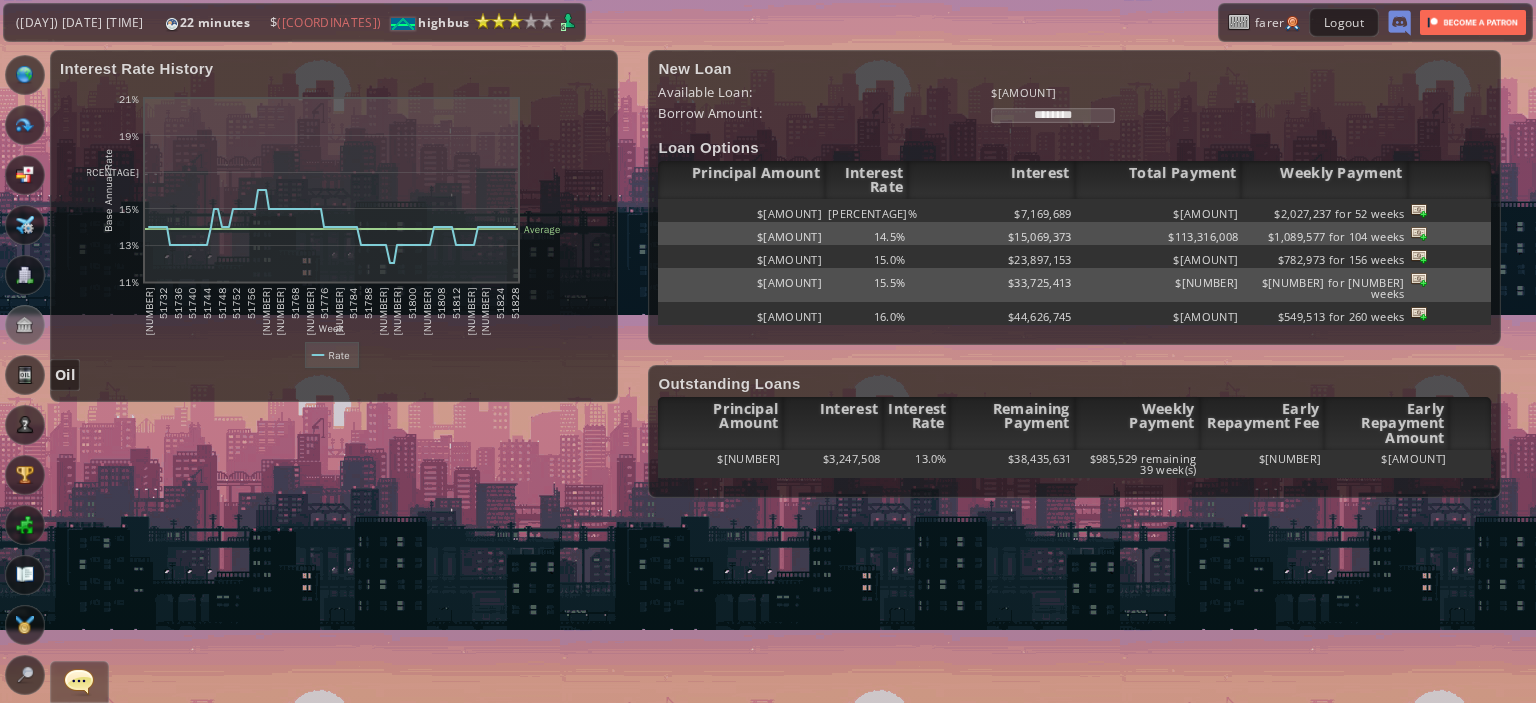 click at bounding box center [25, 375] 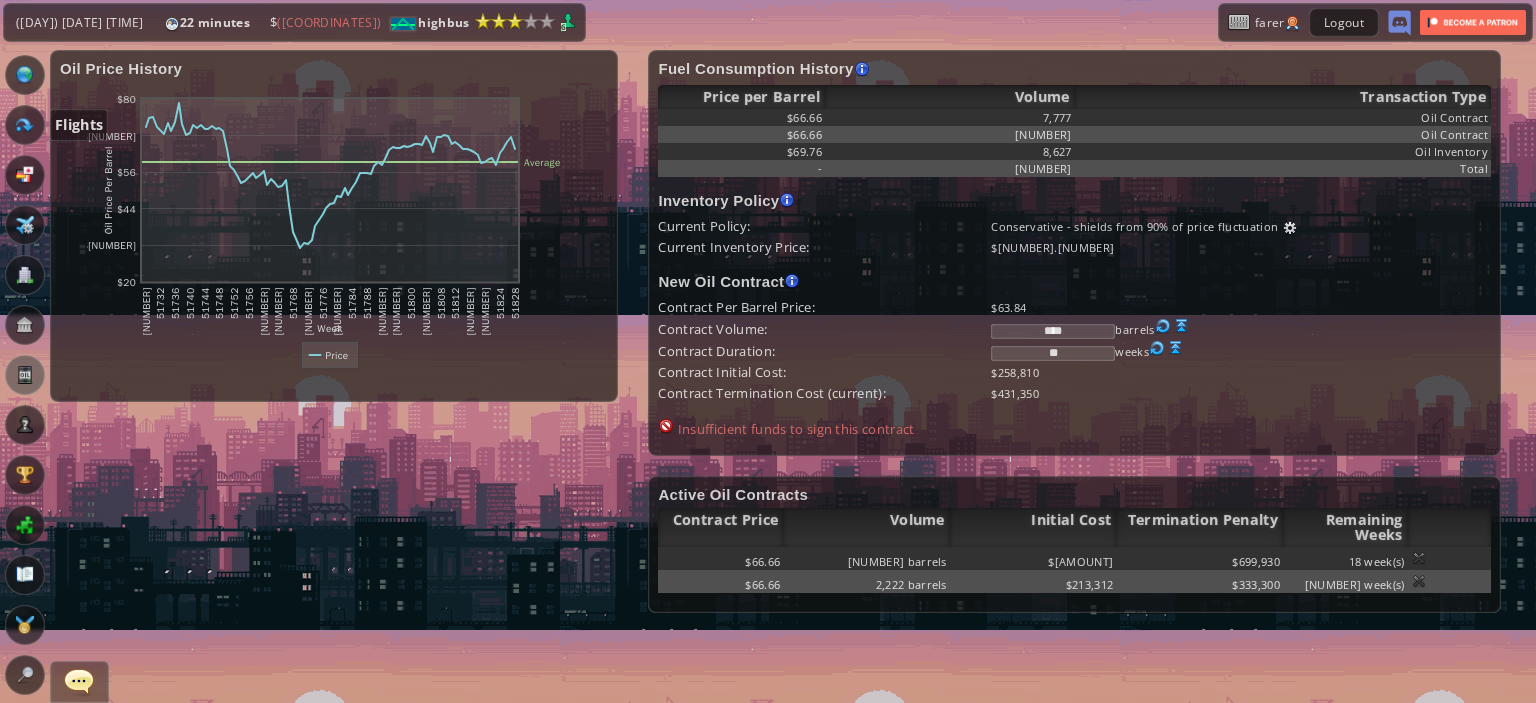 click at bounding box center [25, 125] 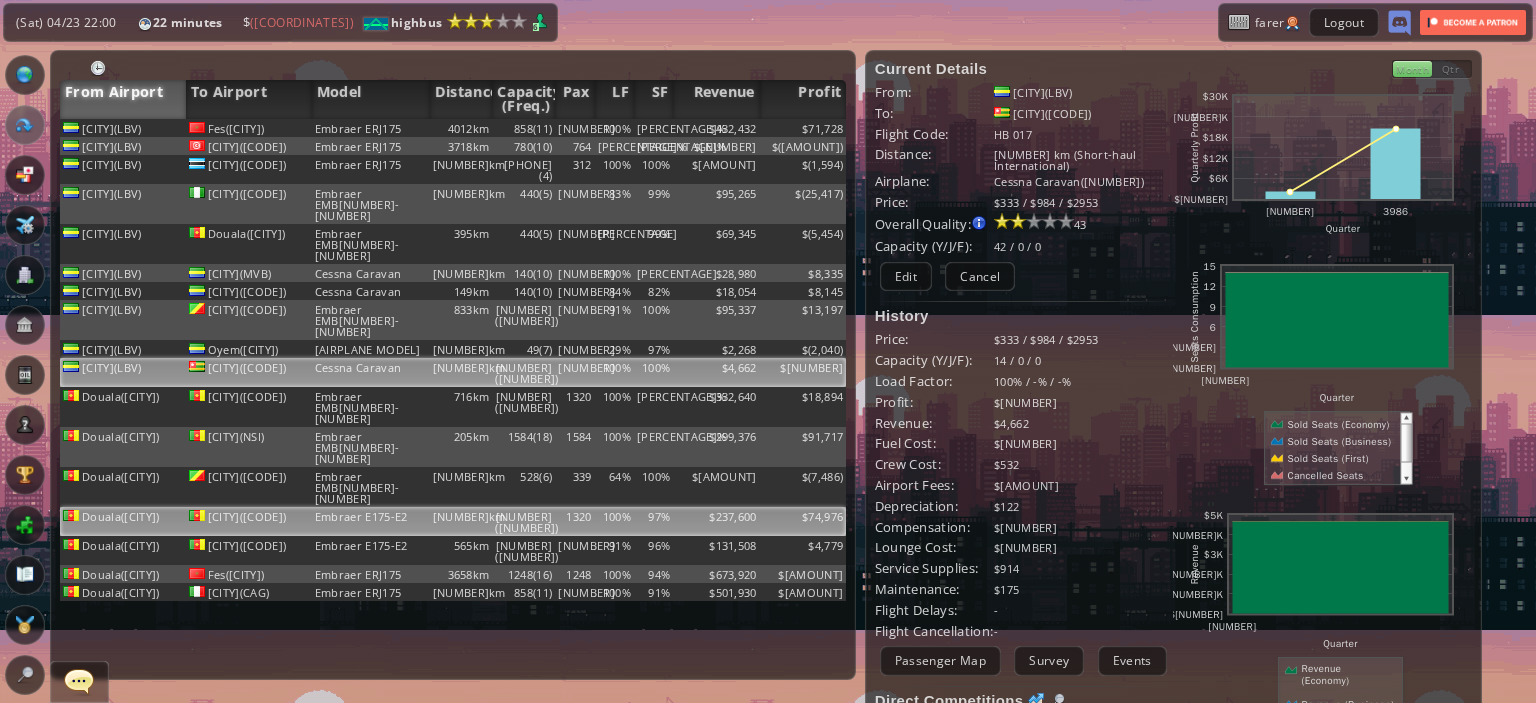 click on "Embraer E175-E2" at bounding box center [371, 128] 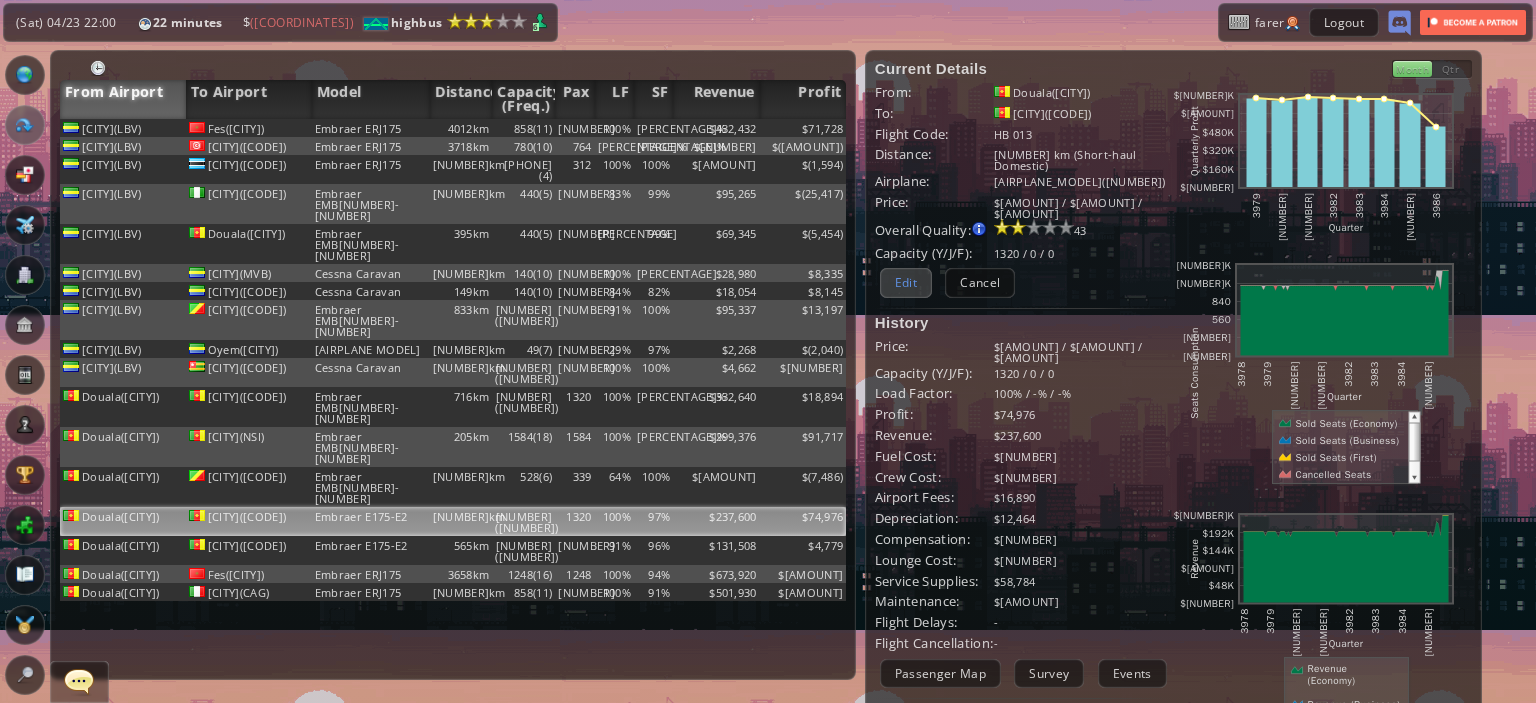 click on "Edit" at bounding box center (906, 282) 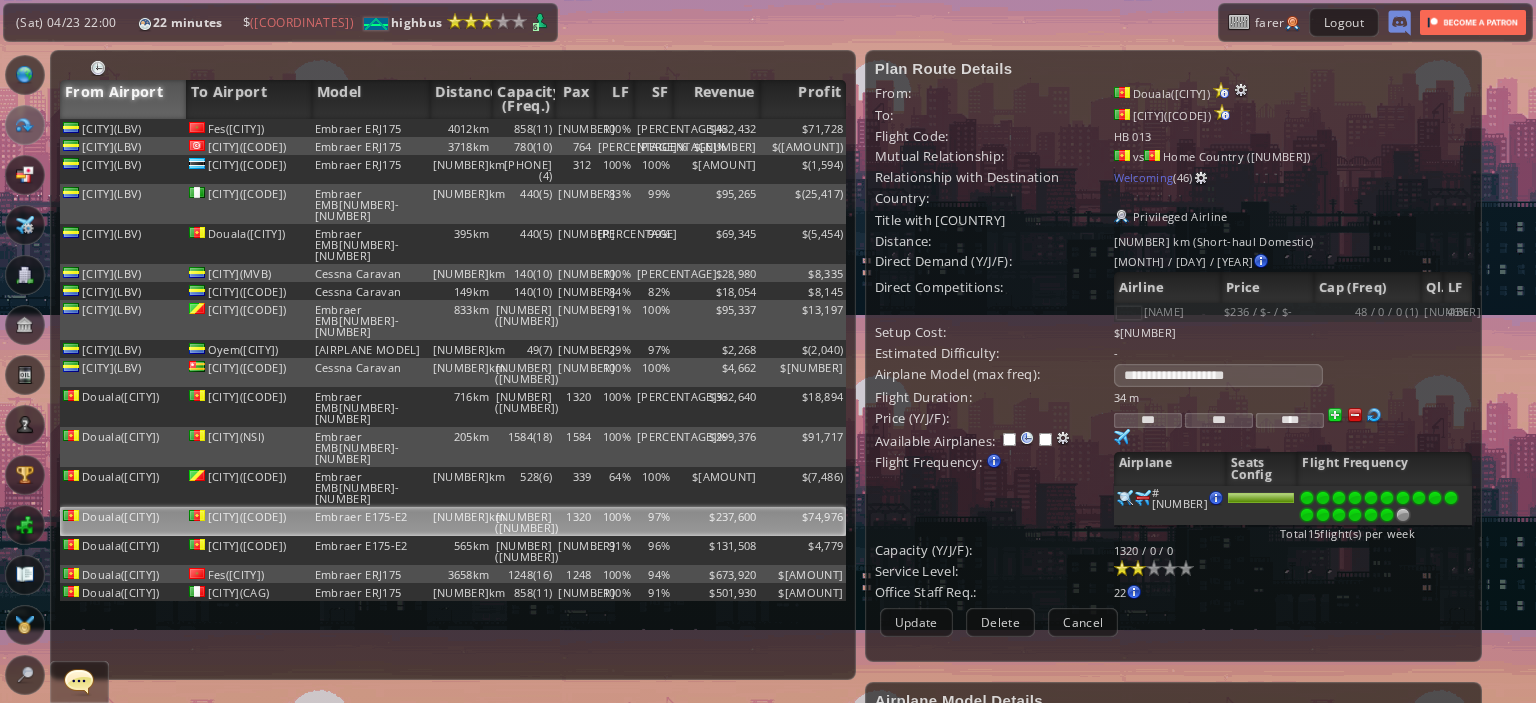 click at bounding box center [1387, 515] 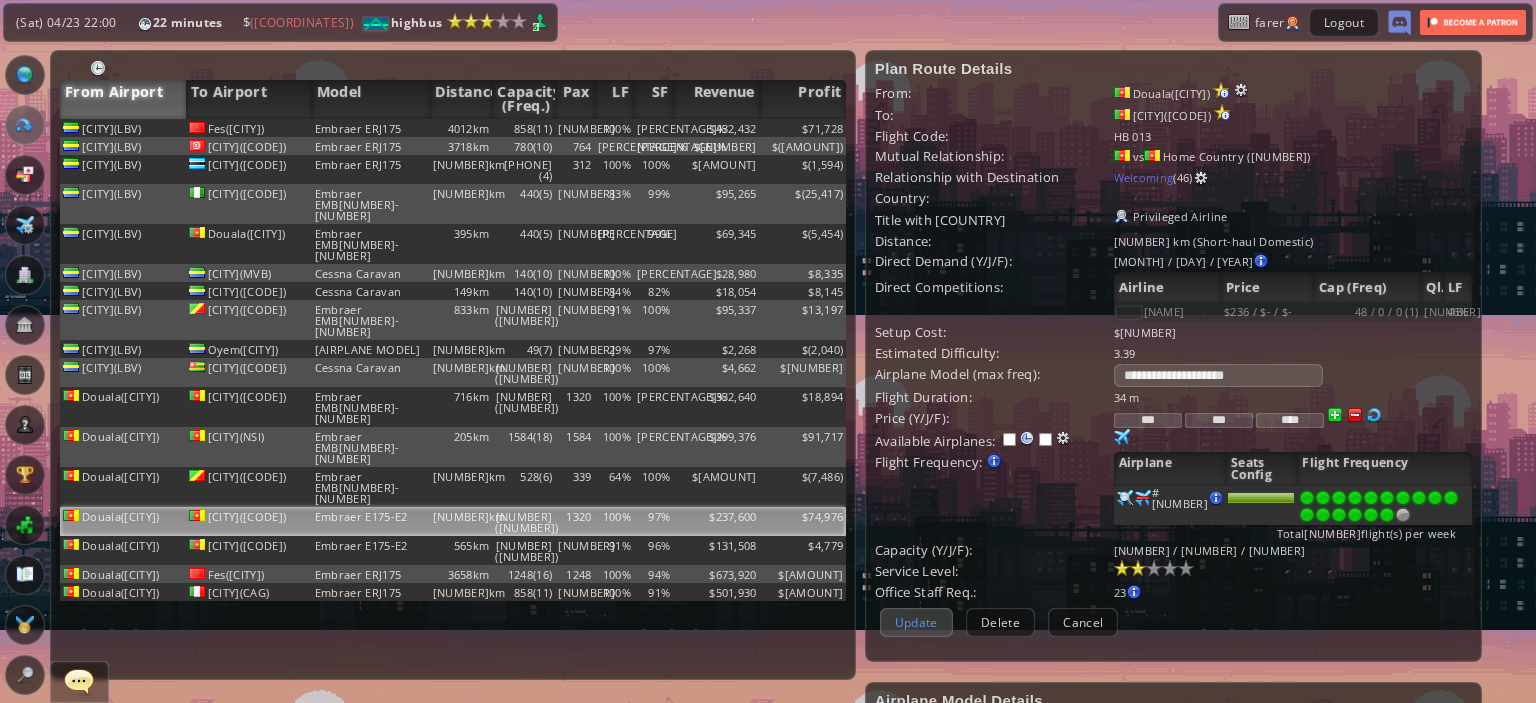 click on "Update" at bounding box center (916, 622) 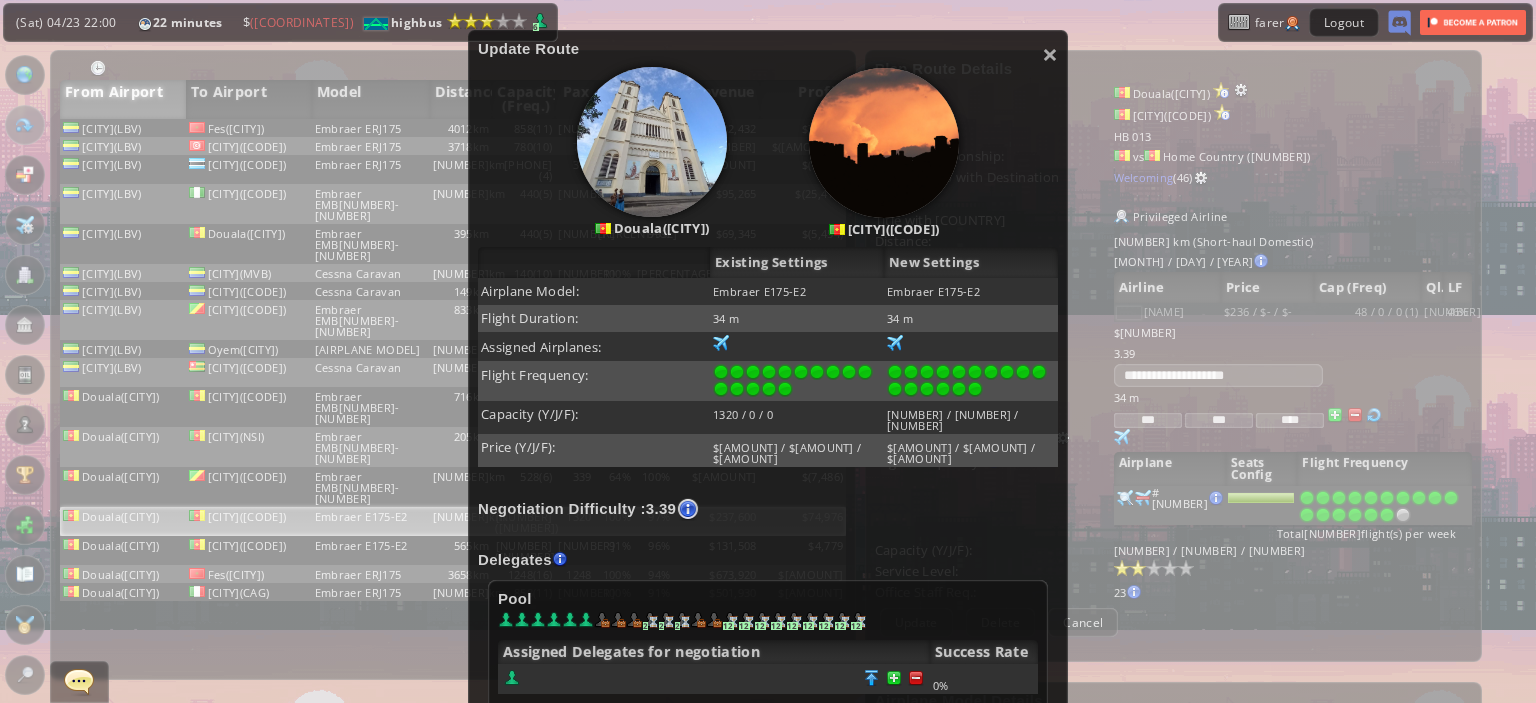 scroll, scrollTop: 398, scrollLeft: 0, axis: vertical 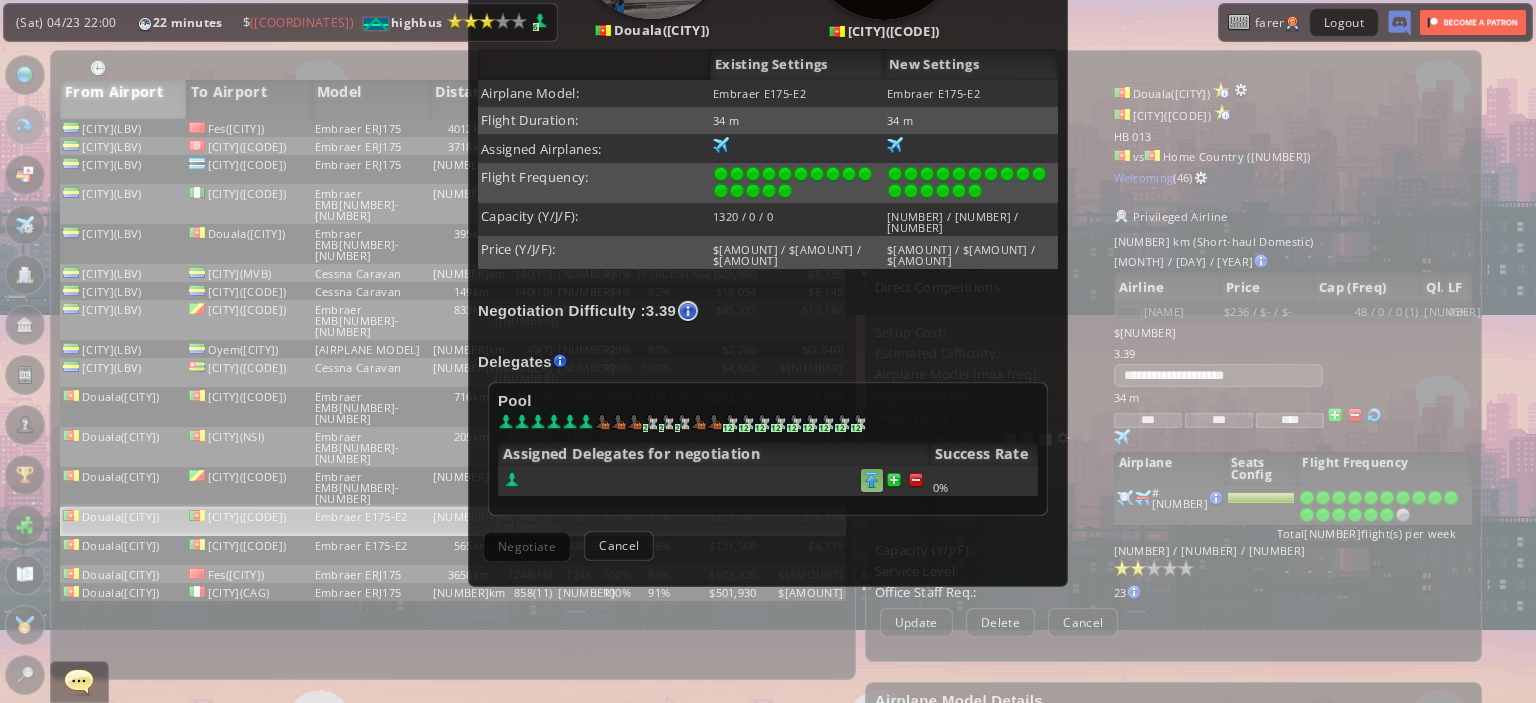 click at bounding box center [872, 480] 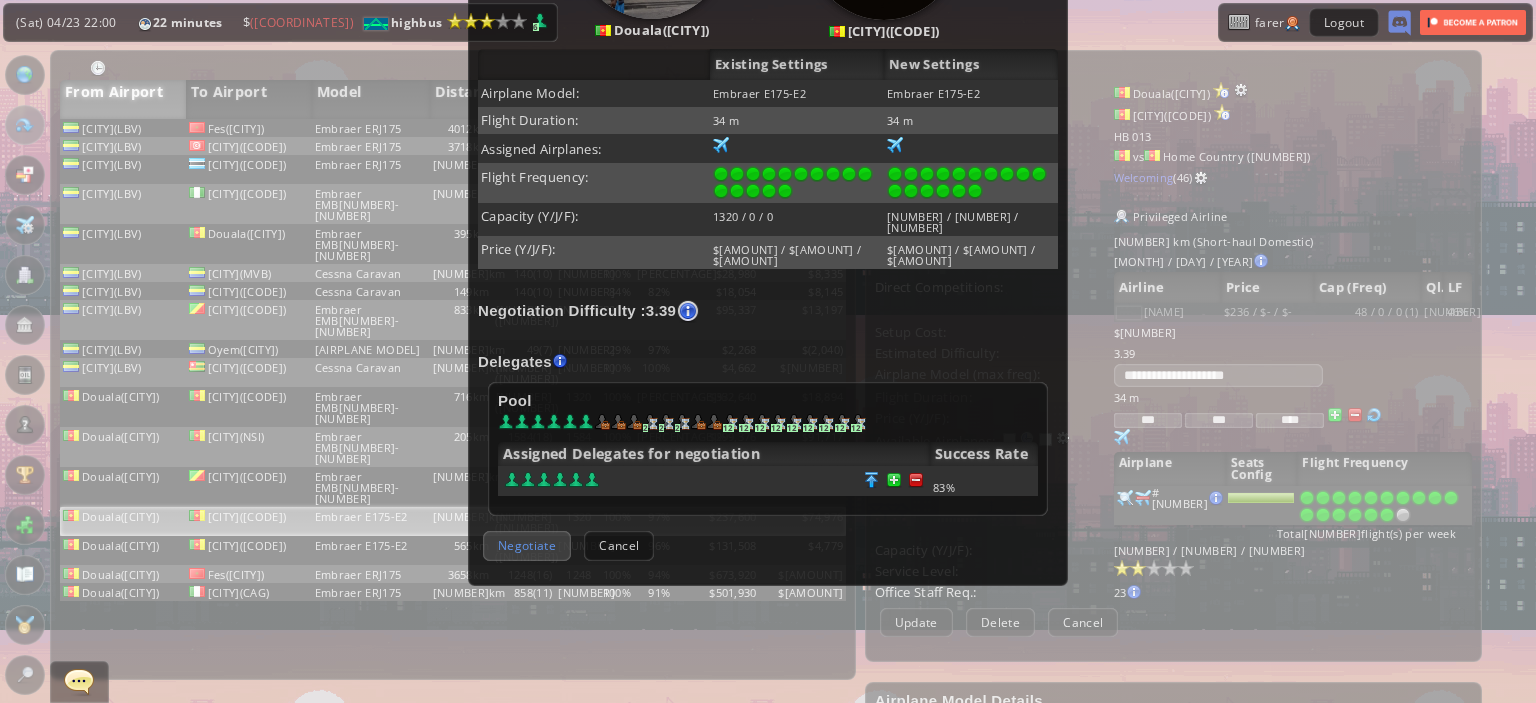 click on "Negotiate" at bounding box center [527, 545] 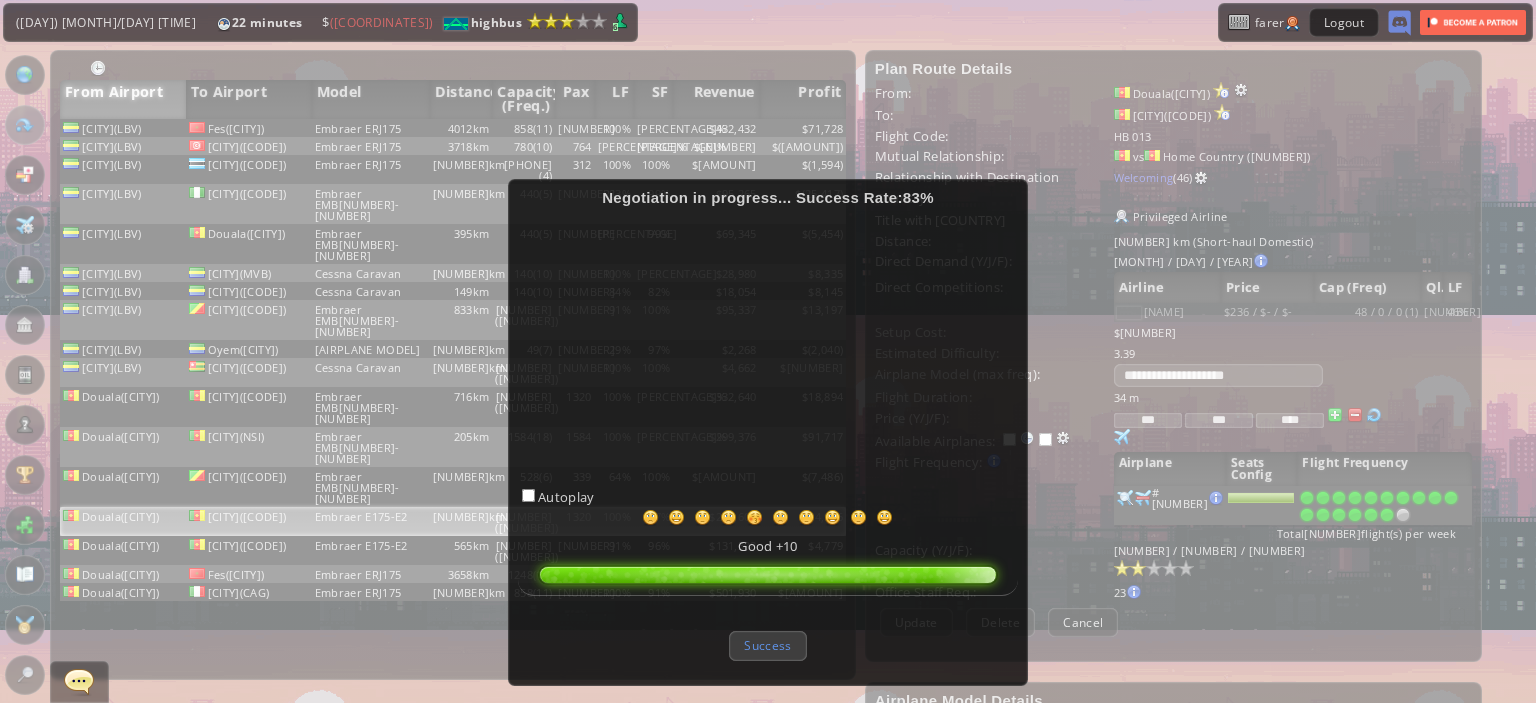 click on "Success" at bounding box center [767, 645] 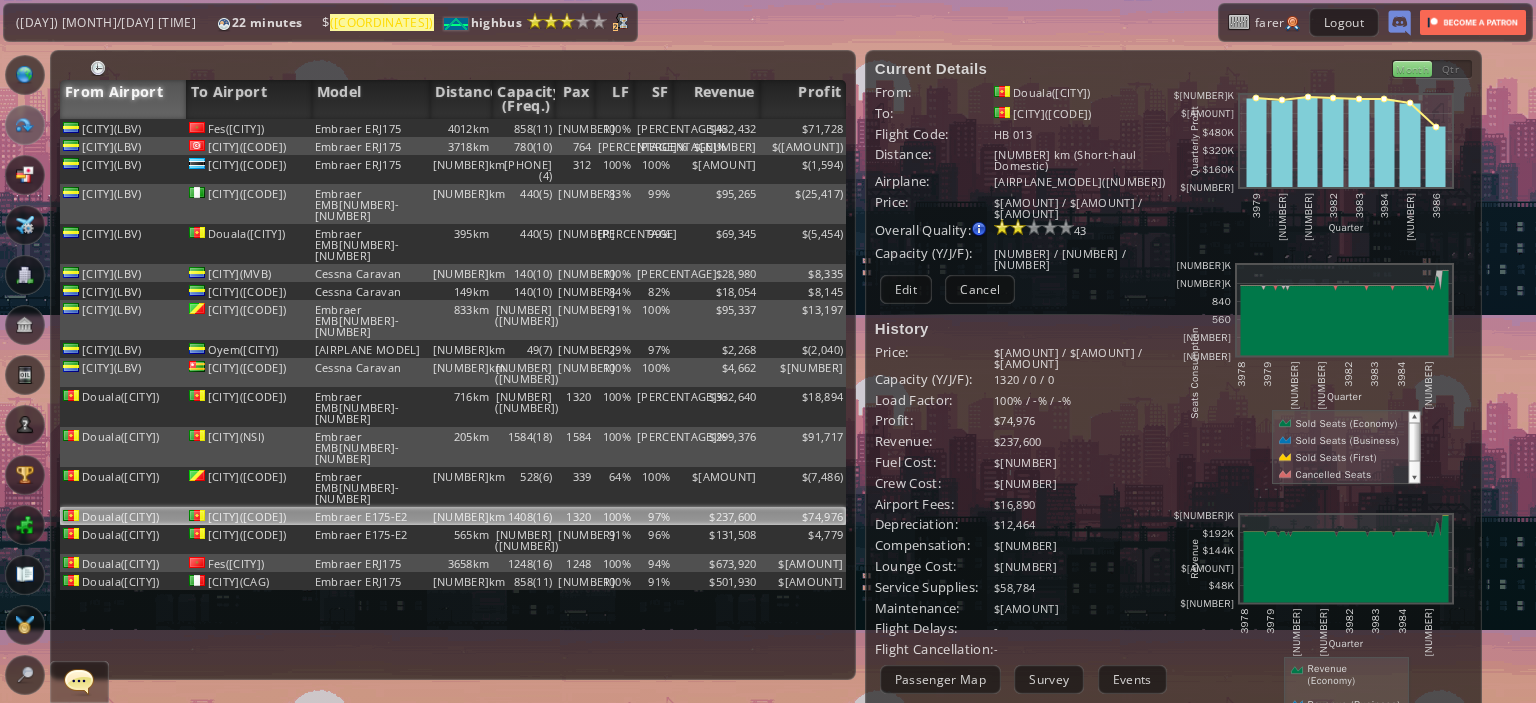 scroll, scrollTop: 0, scrollLeft: 0, axis: both 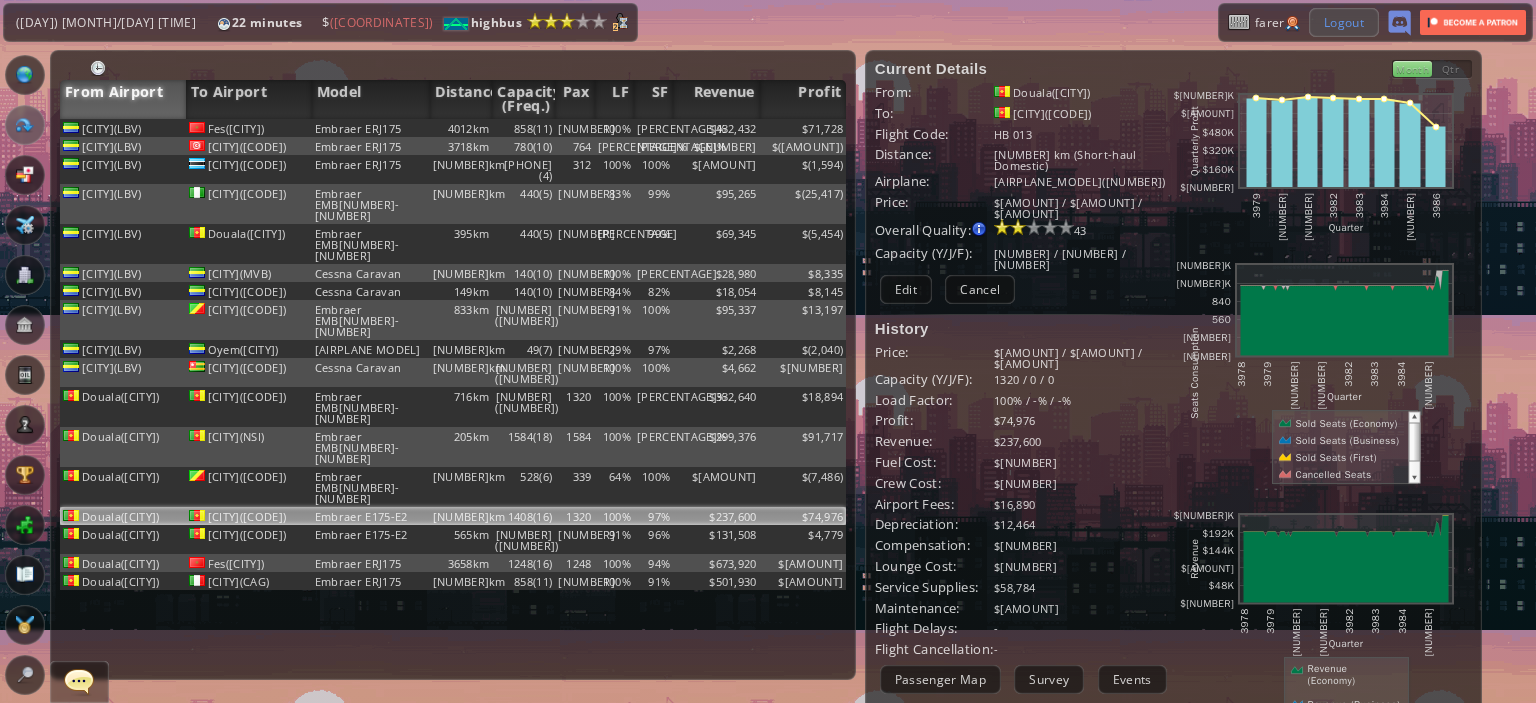 click on "Logout" at bounding box center (1344, 22) 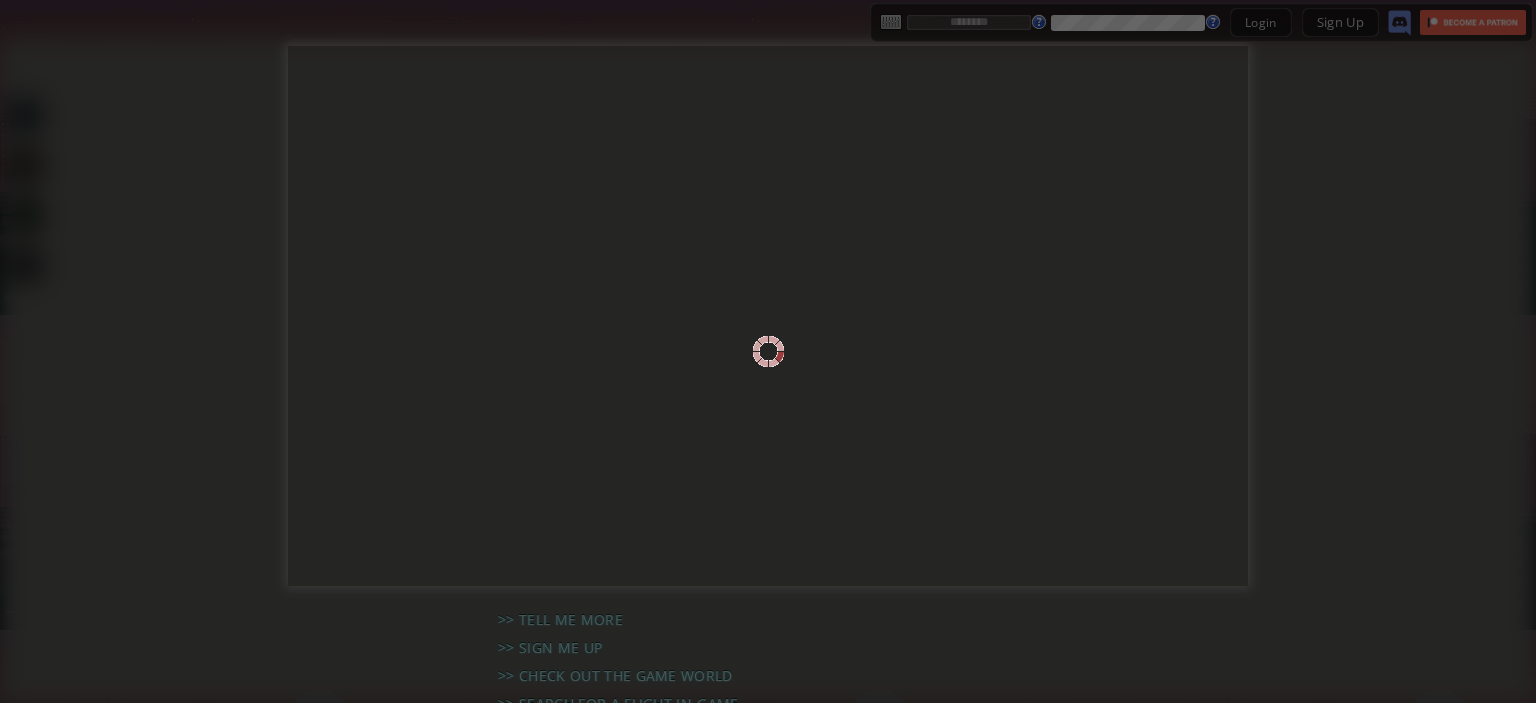 scroll, scrollTop: 0, scrollLeft: 0, axis: both 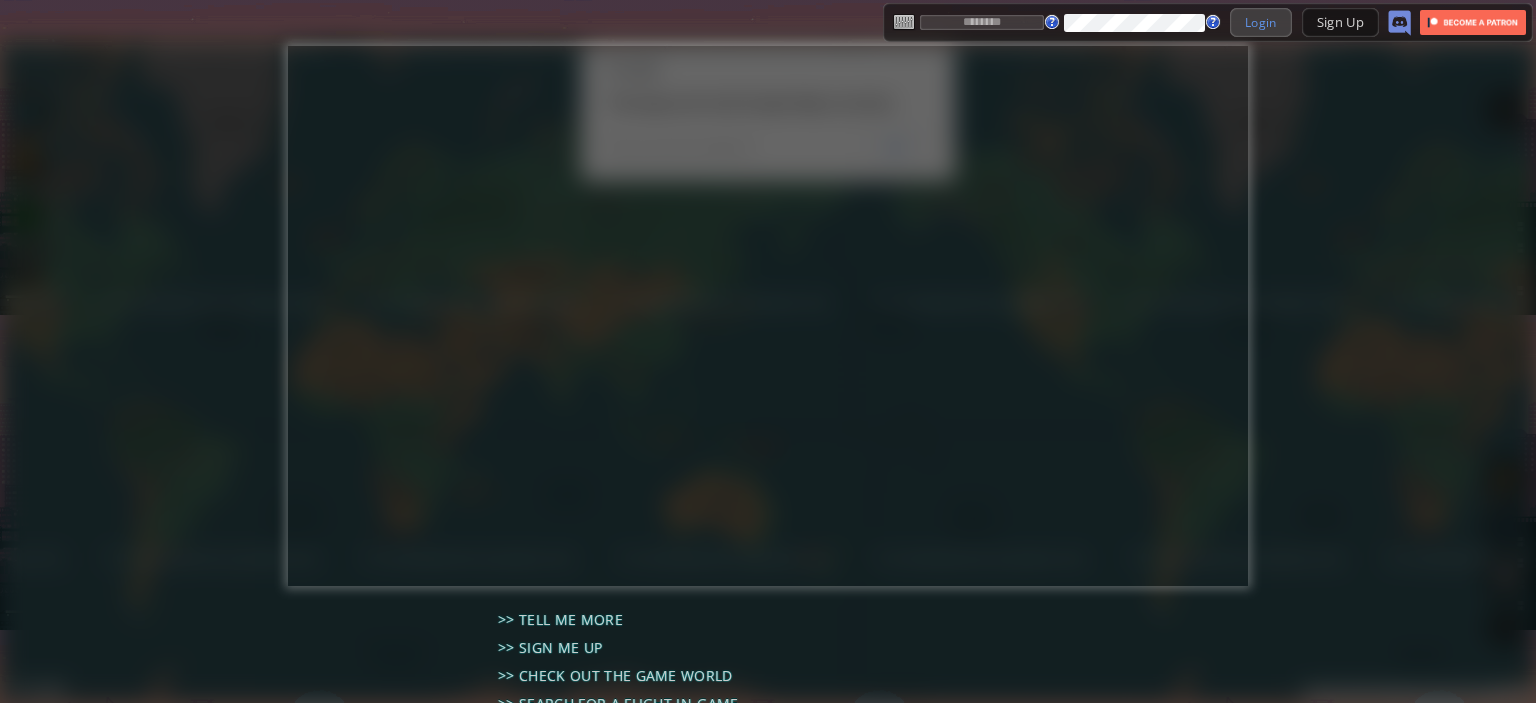 type on "*********" 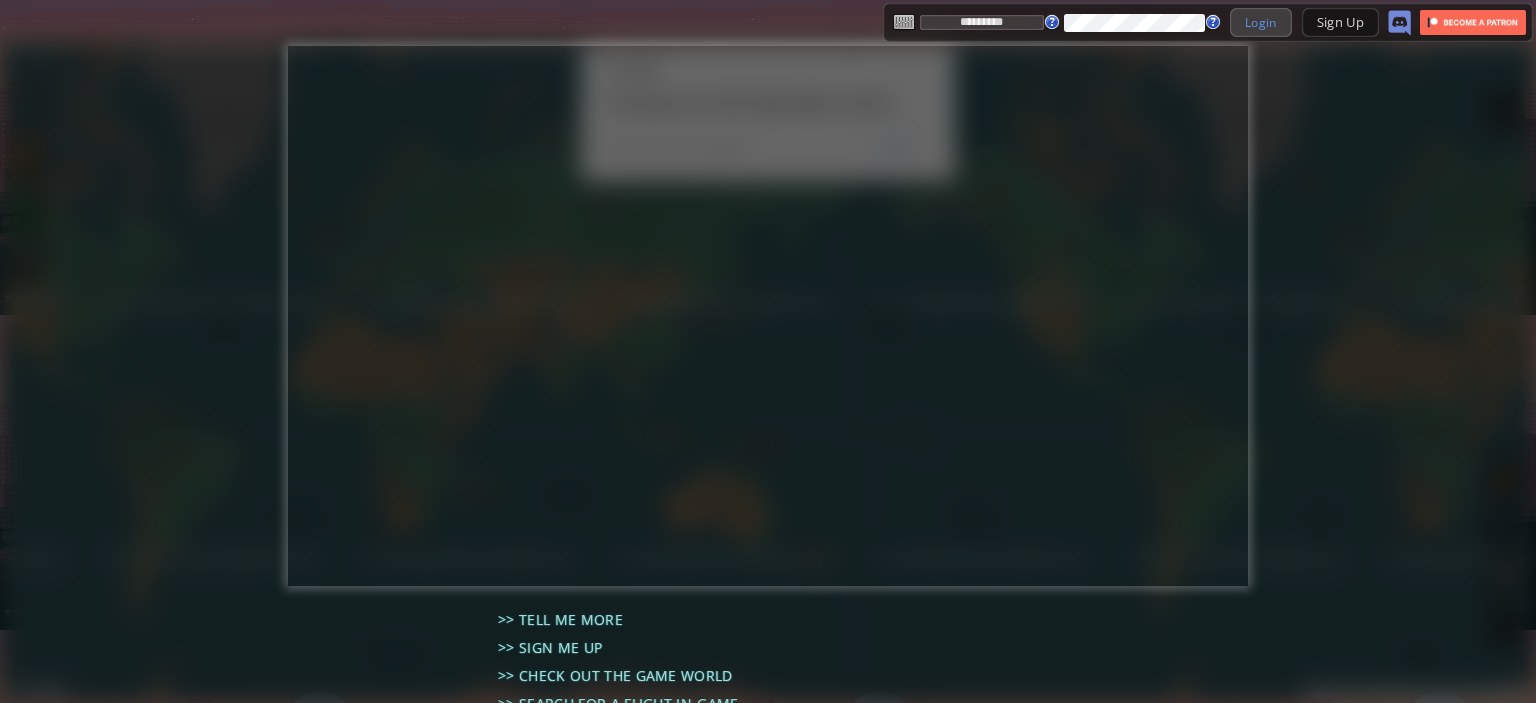 click on "Login" at bounding box center (1261, 22) 